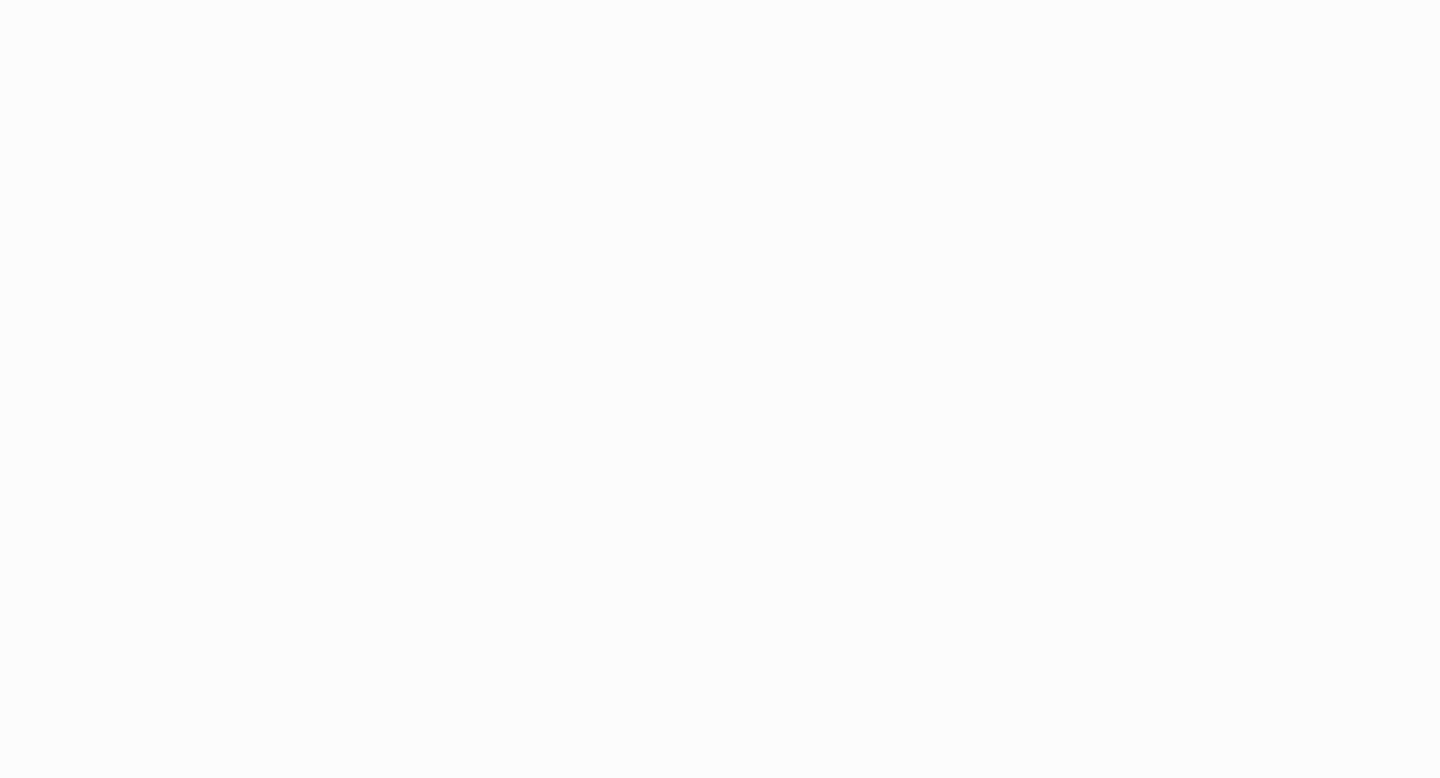 scroll, scrollTop: 0, scrollLeft: 0, axis: both 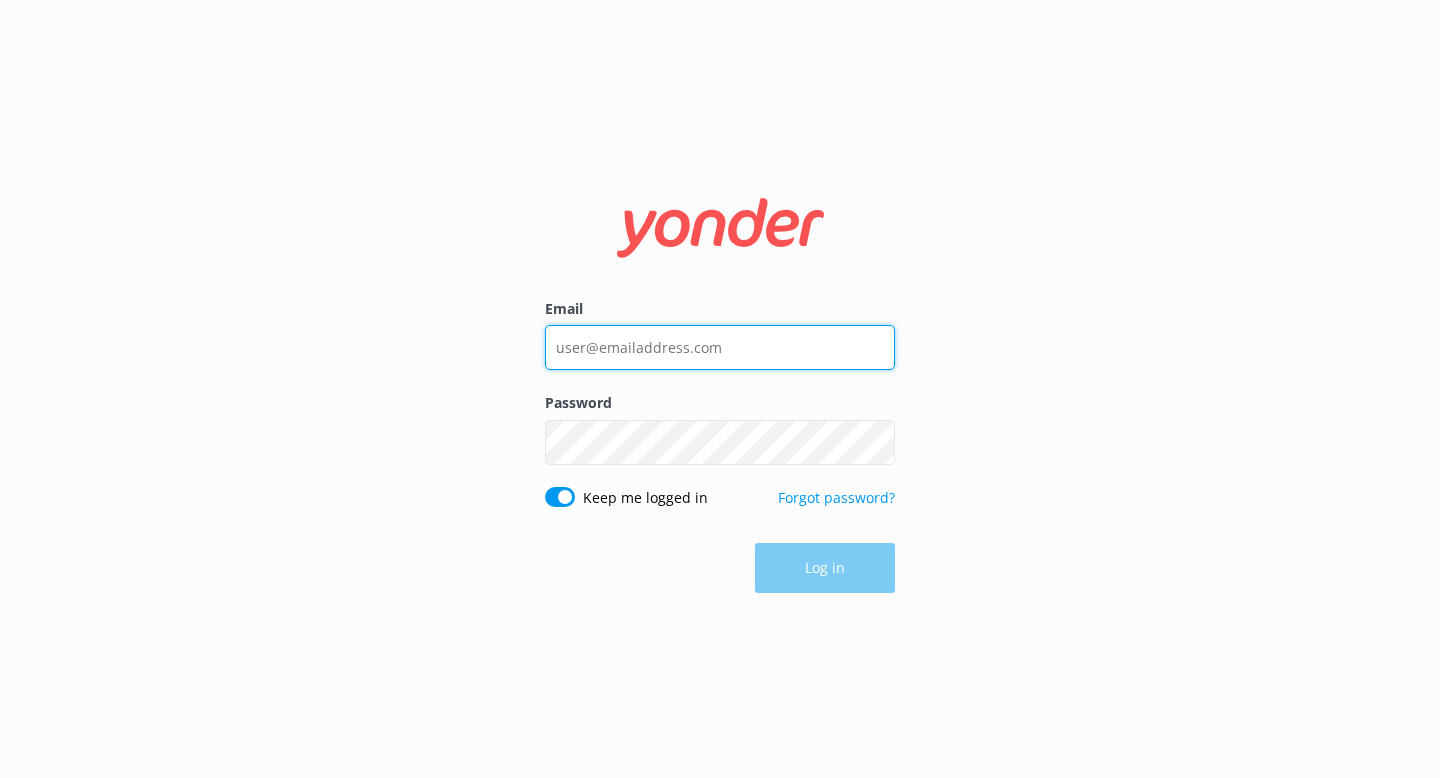 type on "[EMAIL]" 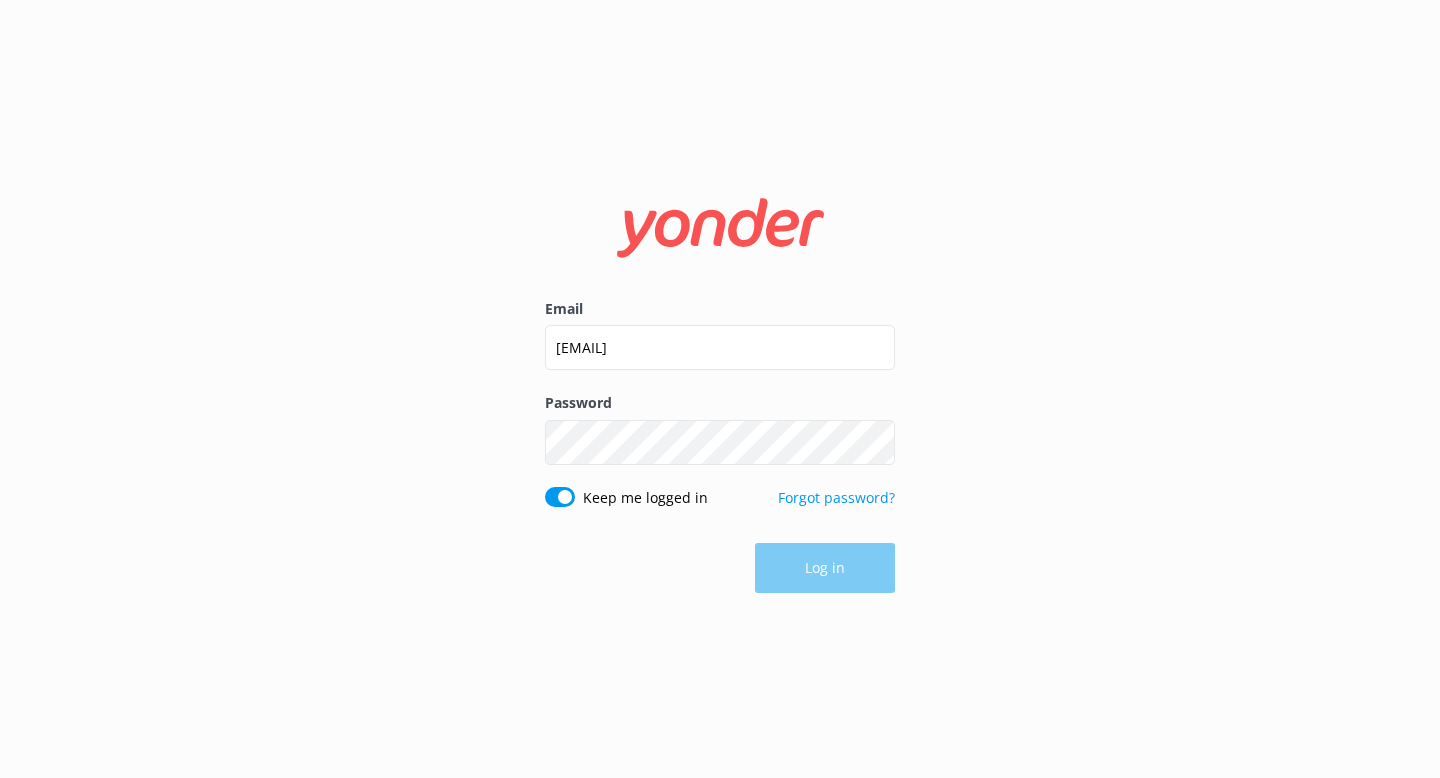 click on "Password" at bounding box center (720, 403) 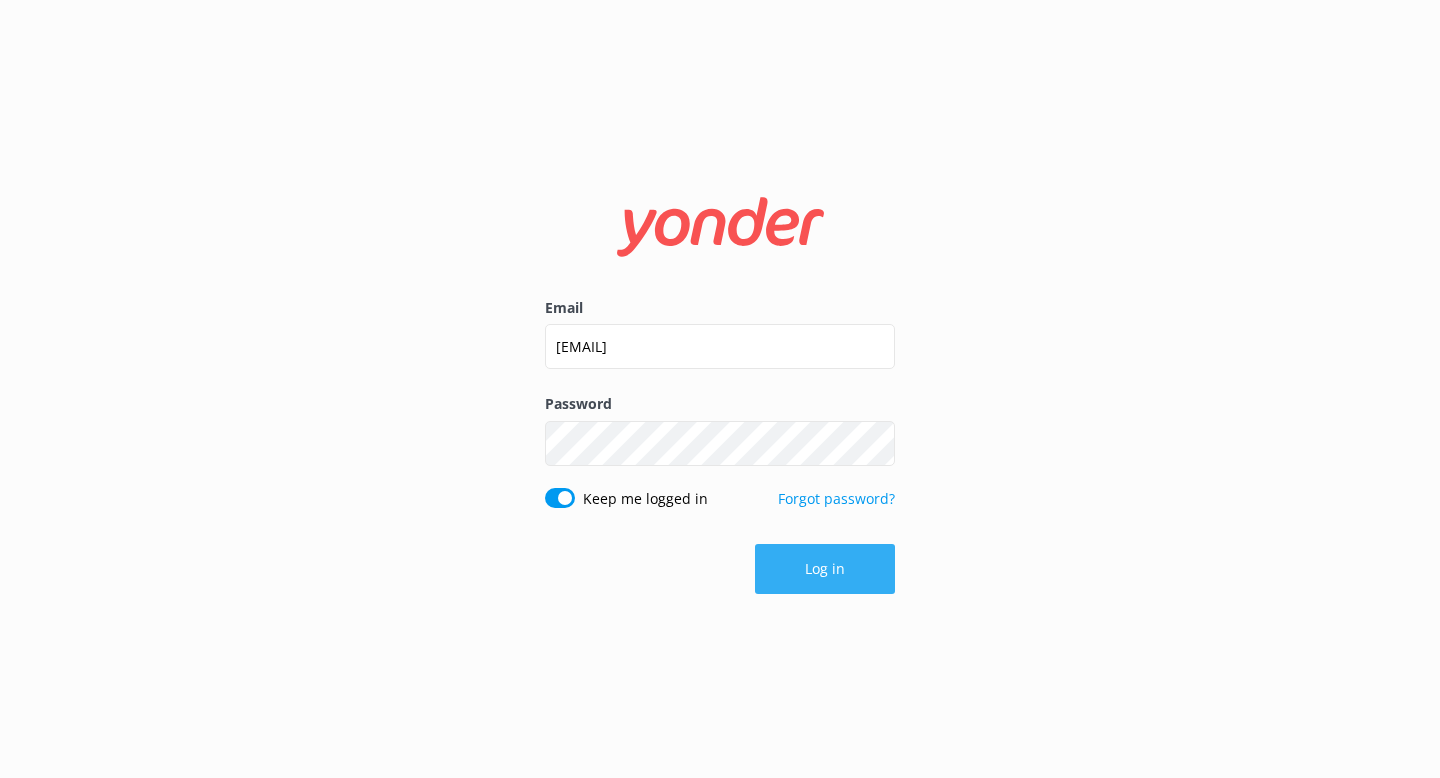 click on "Log in" at bounding box center [825, 569] 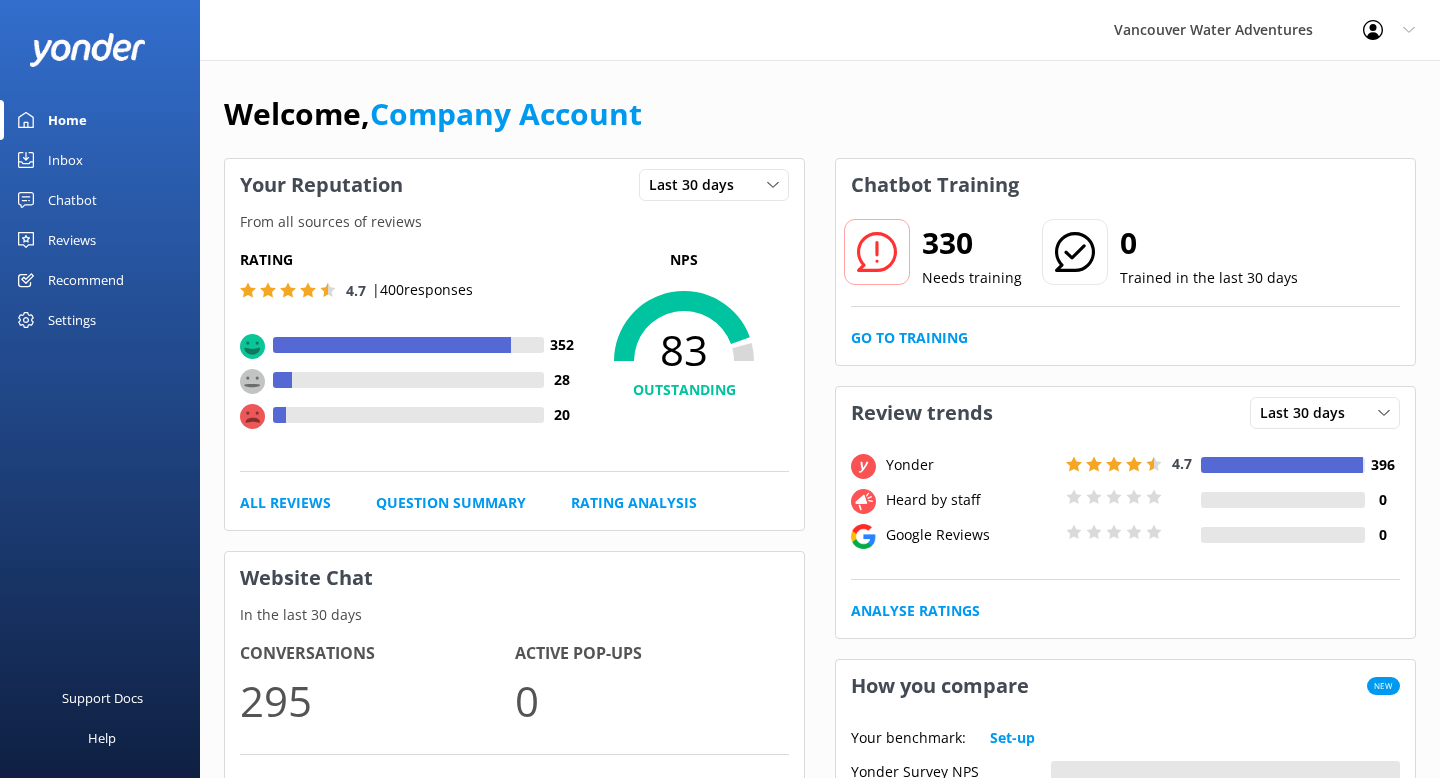 click on "Inbox" at bounding box center [65, 160] 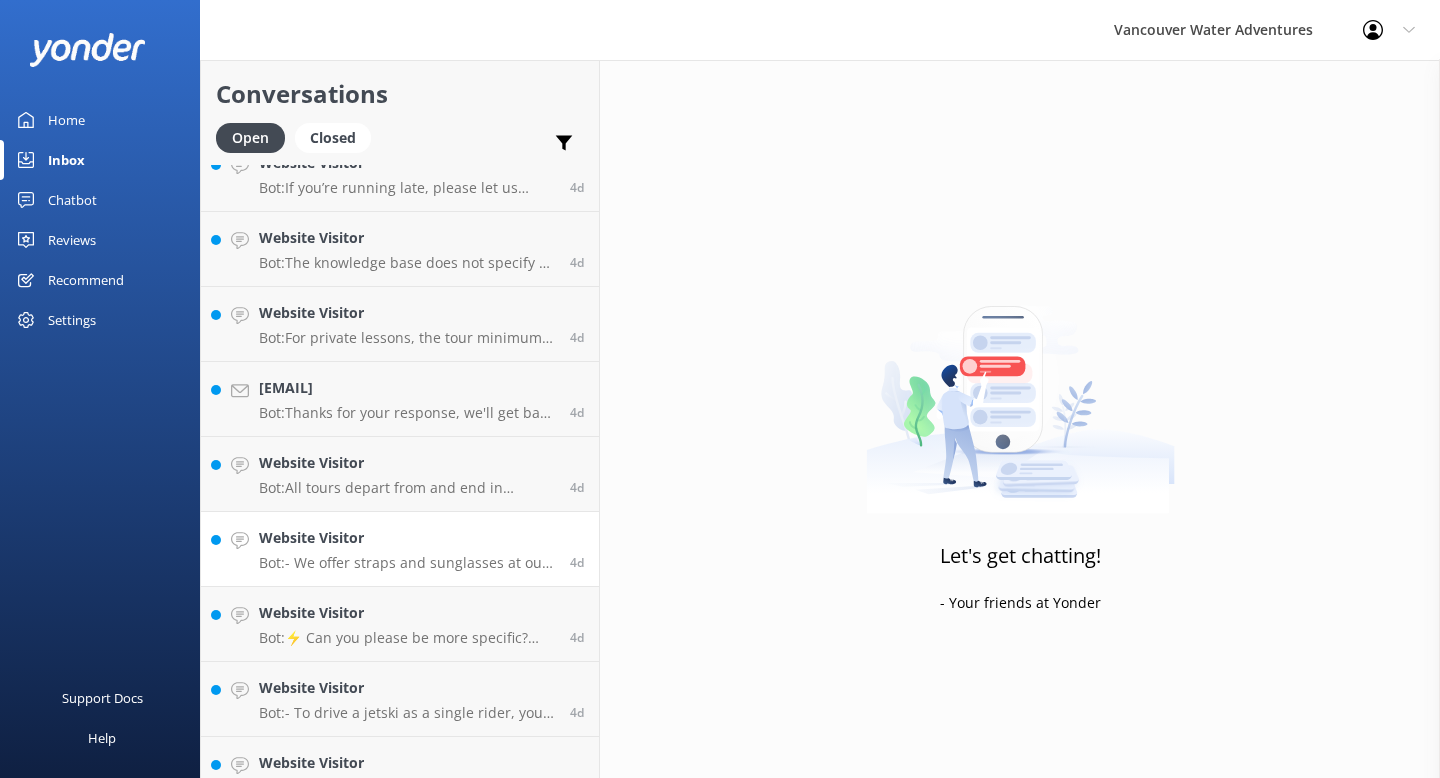 scroll, scrollTop: 5687, scrollLeft: 0, axis: vertical 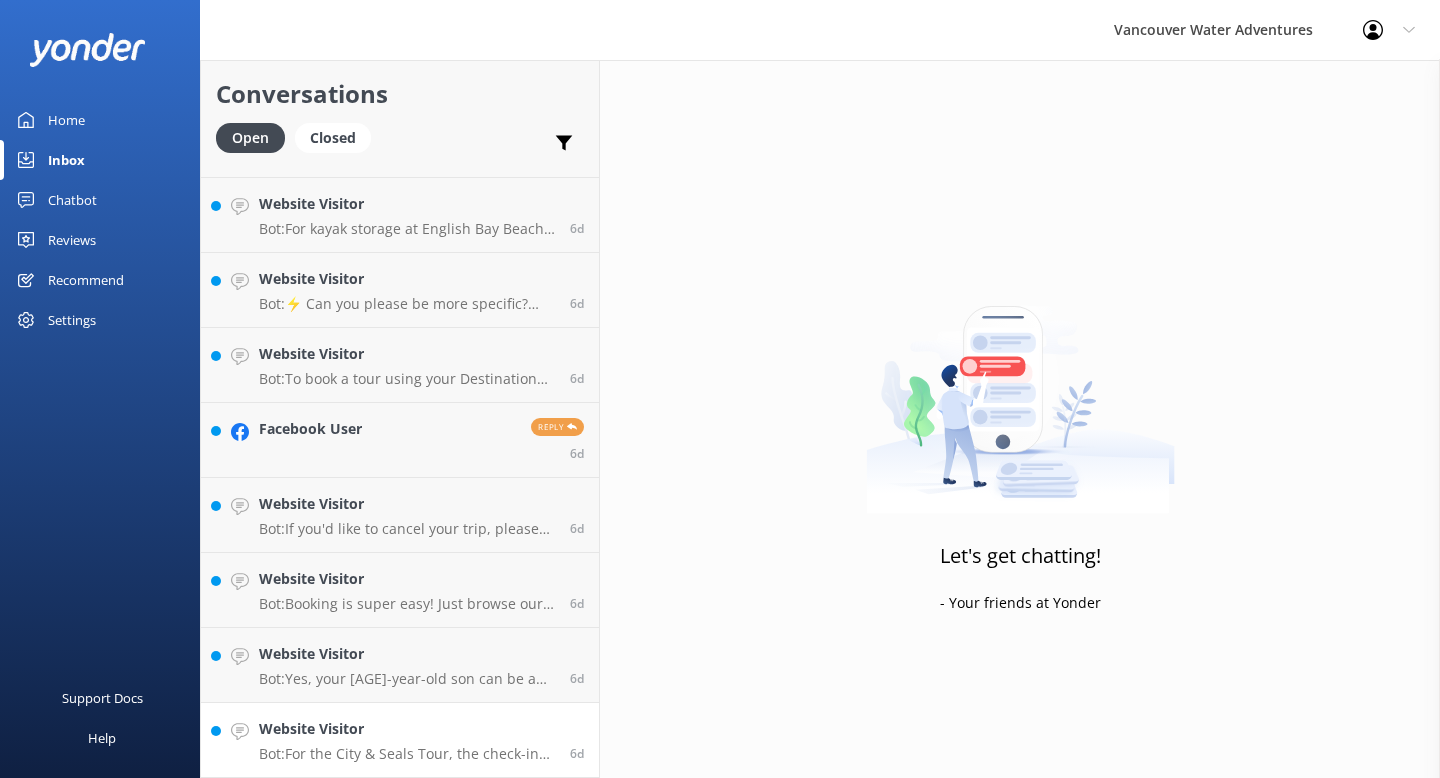 click on "Website Visitor" at bounding box center [407, 729] 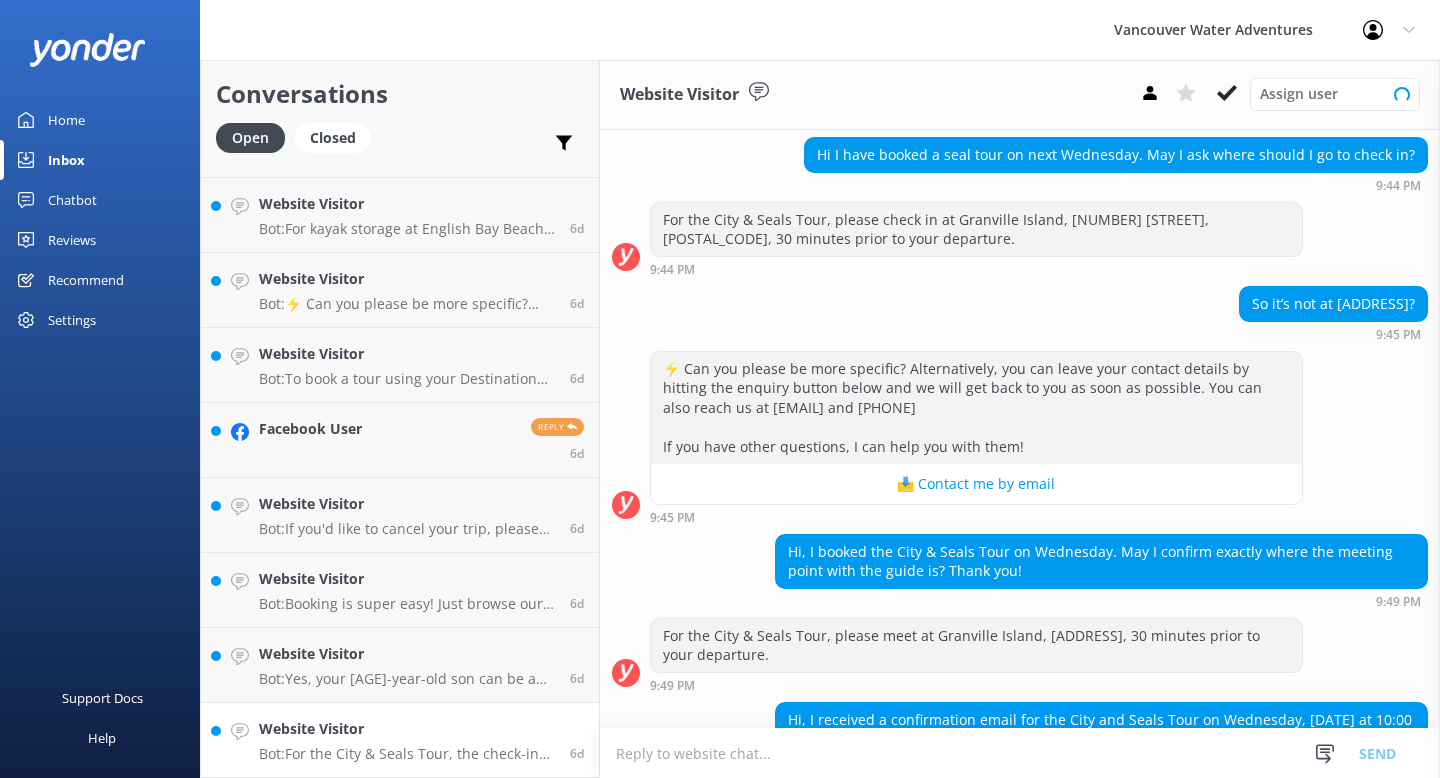 scroll, scrollTop: 354, scrollLeft: 0, axis: vertical 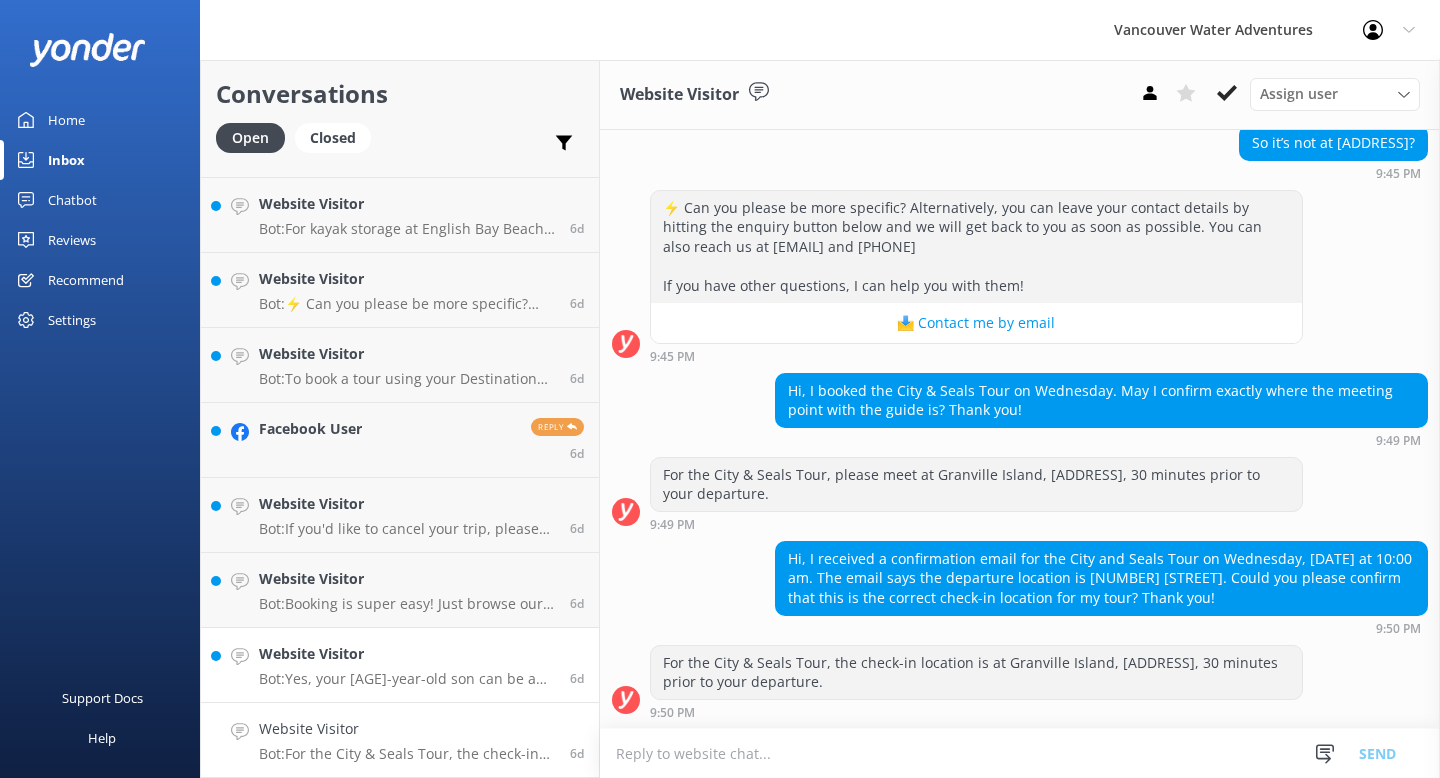 click on "Website Visitor" at bounding box center (407, 654) 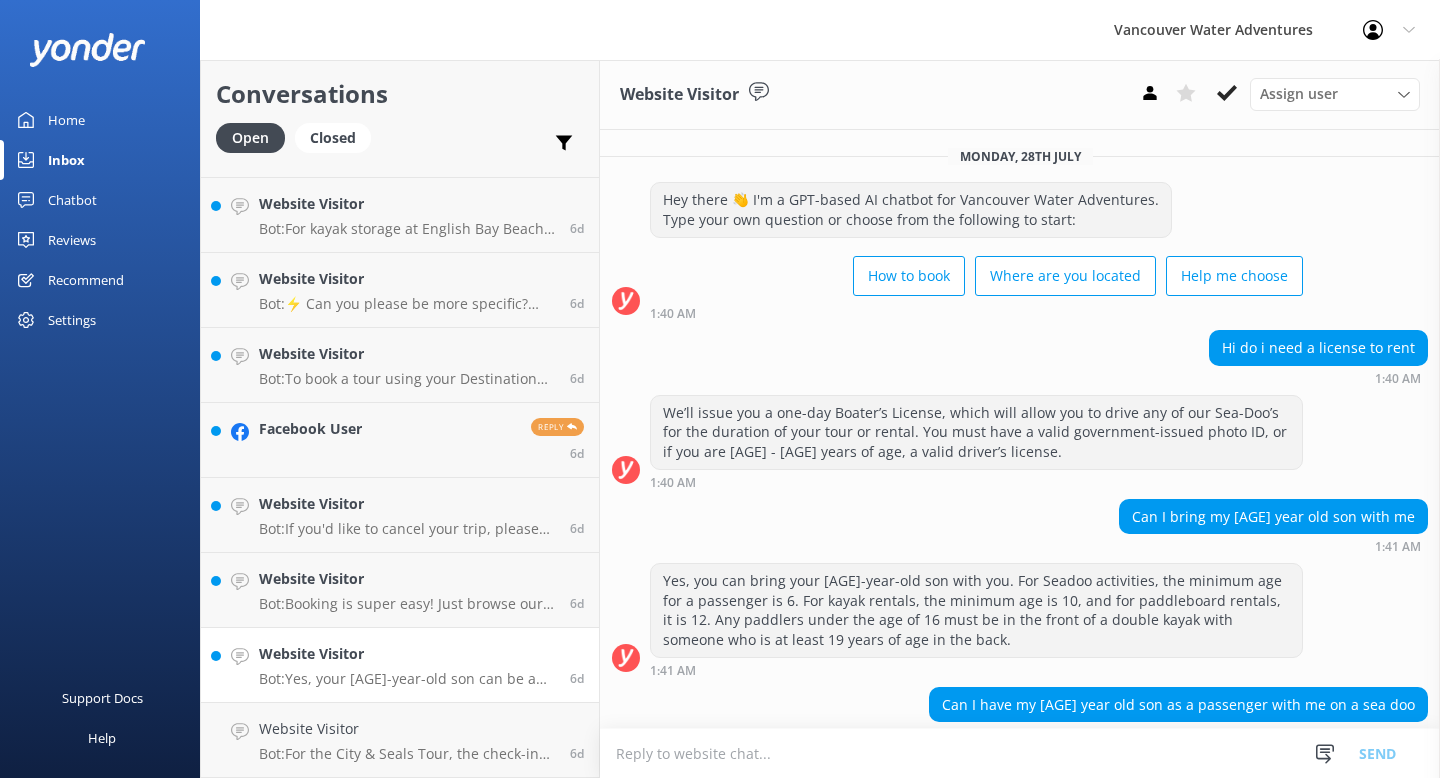scroll, scrollTop: 106, scrollLeft: 0, axis: vertical 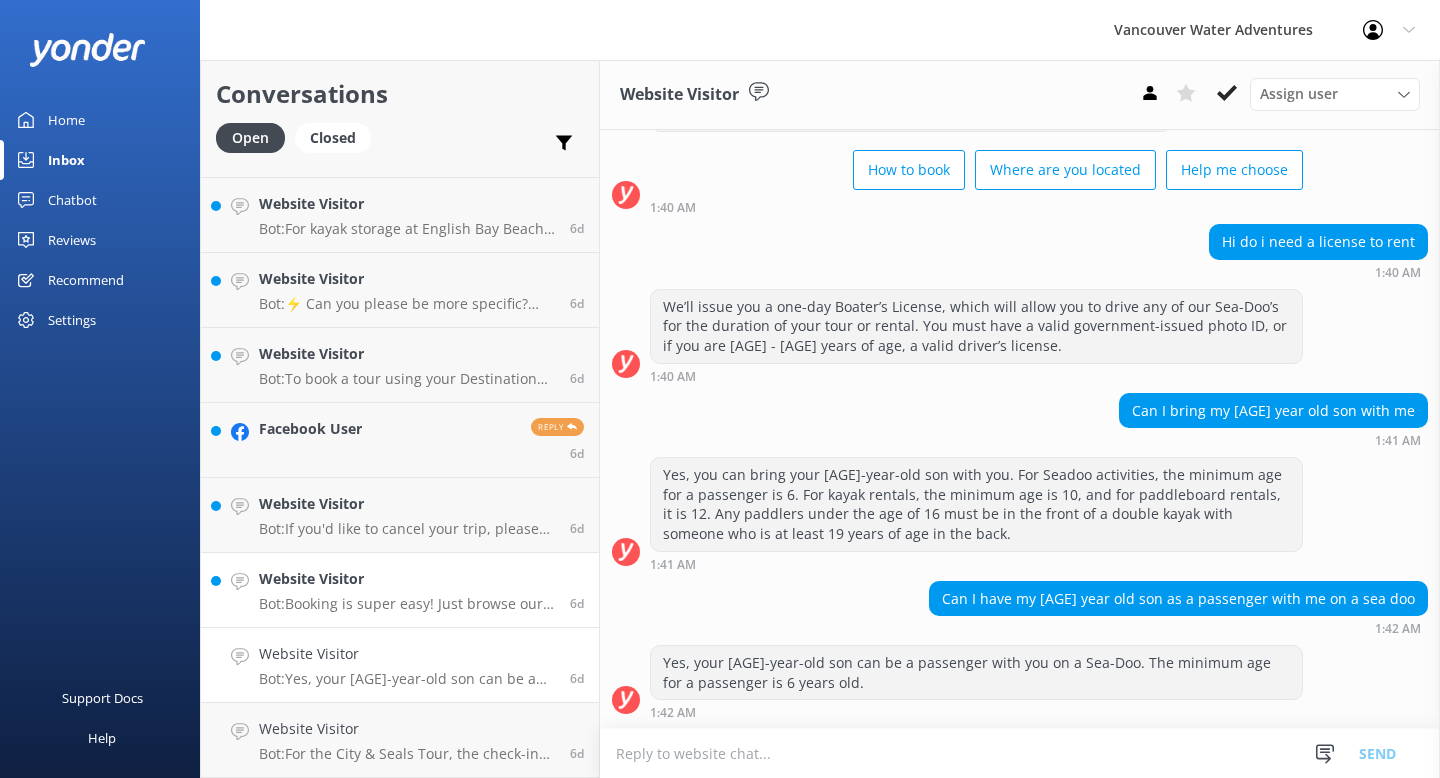 click on "Bot:  Booking is super easy! Just browse our page for the experience you are interested in, and click the "Check Availability" button." at bounding box center [407, 604] 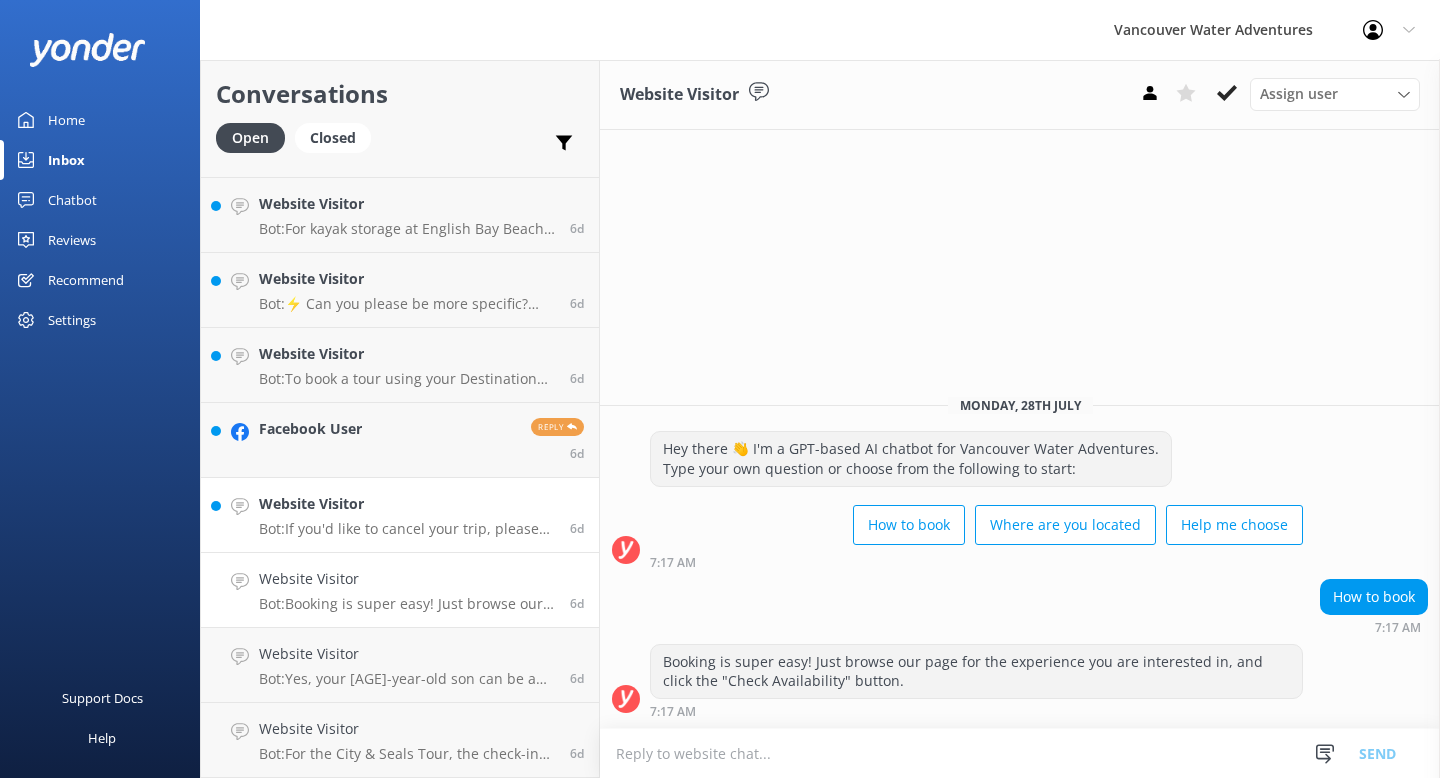 click on "Website Visitor Bot:  If you'd like to cancel your trip, please contact our office team at [PHONE] or at [EMAIL], and we'll sort out your cancellation. If you booked through a third party like Tripadvisor or Get Your Guide, you will have to process your cancellation with them. 6d" at bounding box center [400, 515] 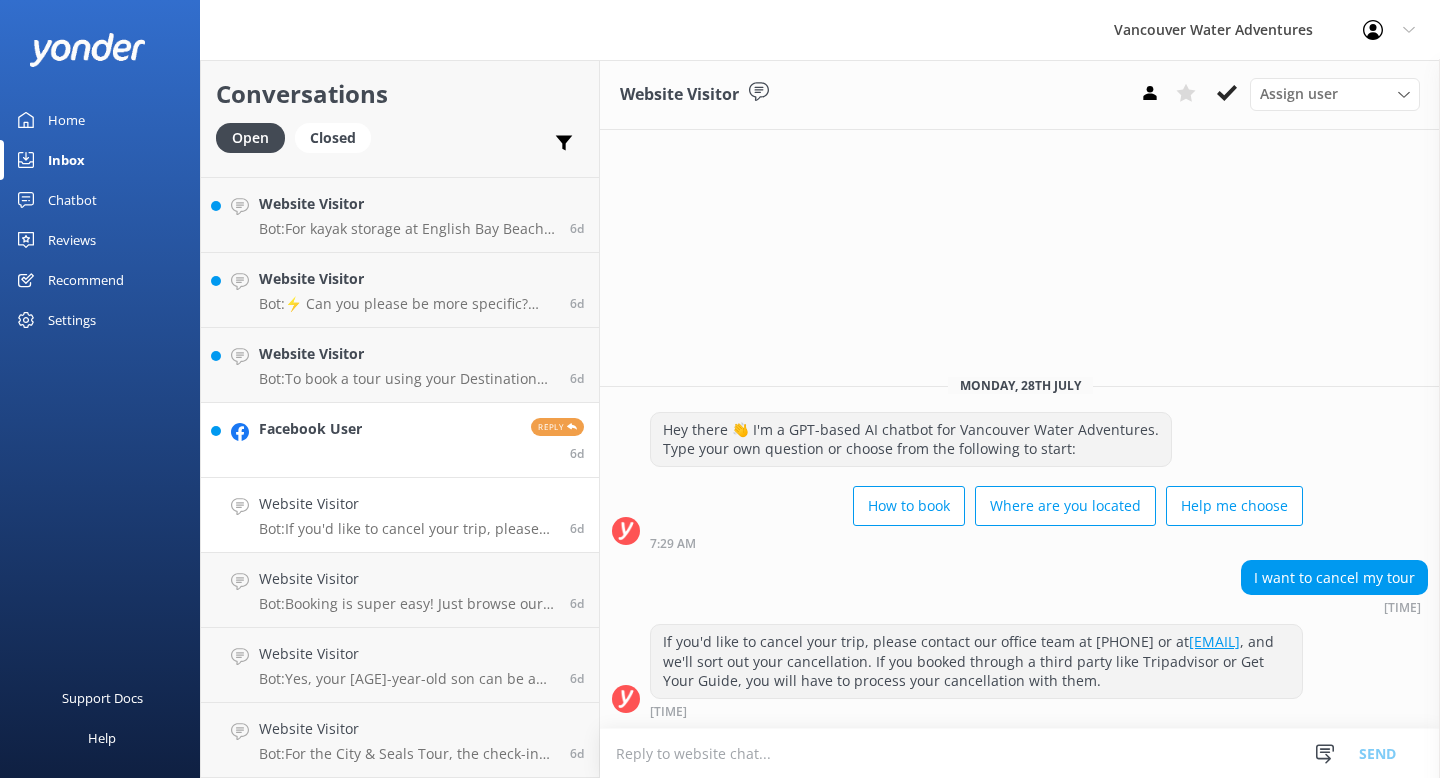 click on "Facebook User Reply 6d" at bounding box center [400, 440] 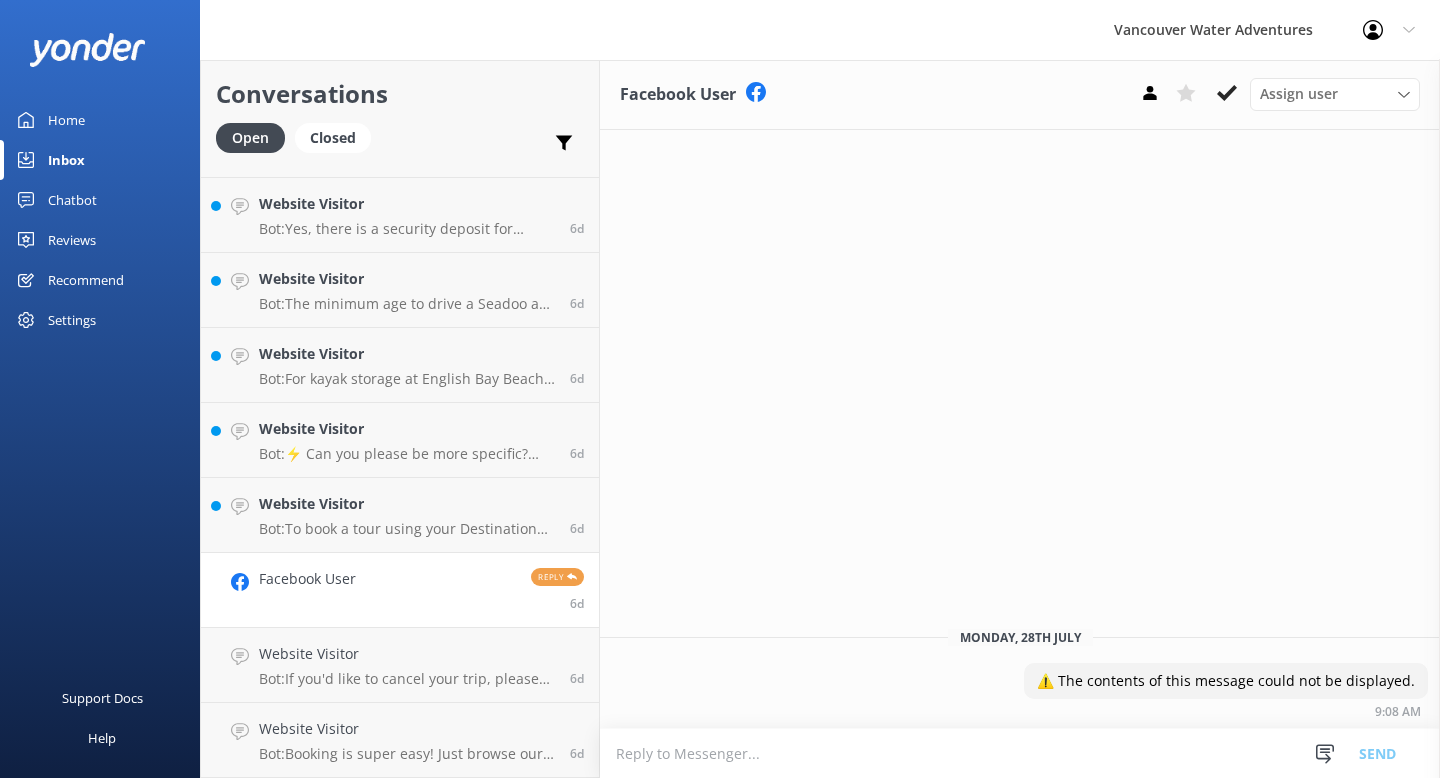 scroll, scrollTop: 5537, scrollLeft: 0, axis: vertical 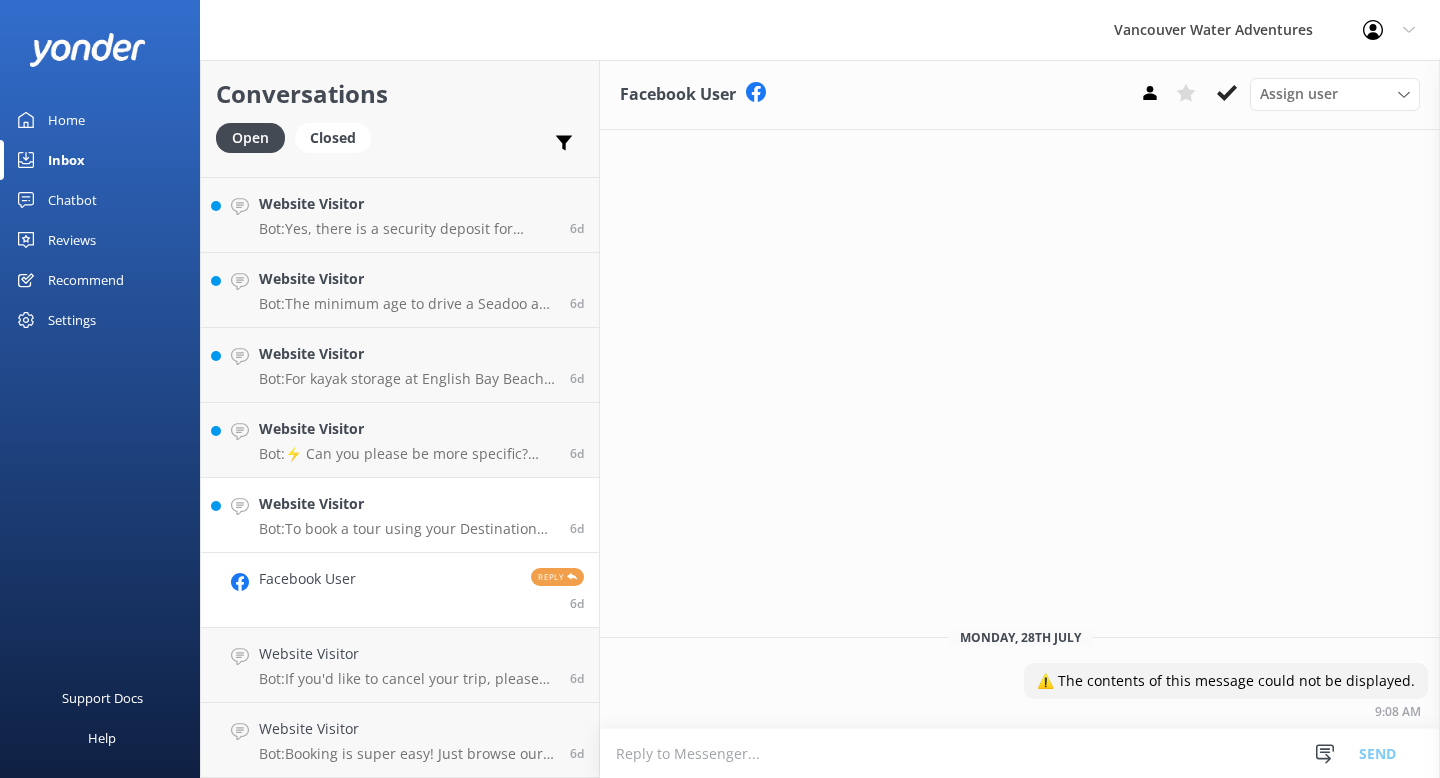 click on "Website Visitor" at bounding box center (407, 504) 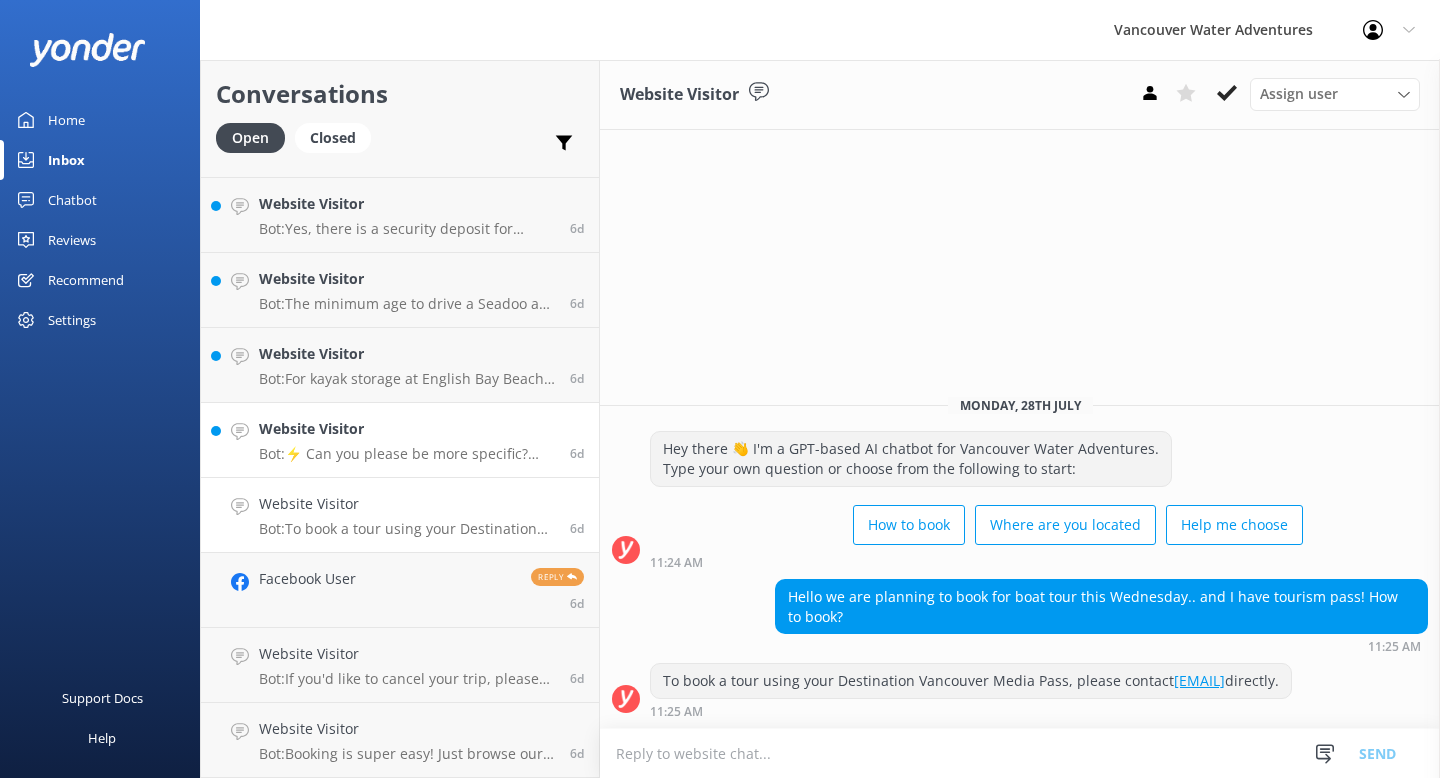 click on "Bot:  ⚡ Can you please be more specific? Alternatively, you can leave your contact details by hitting the enquiry button below and we will get back to you as soon as possible. You can also reach us at [EMAIL] and [PHONE]
If you have other questions, I can help you with them!" at bounding box center [407, 454] 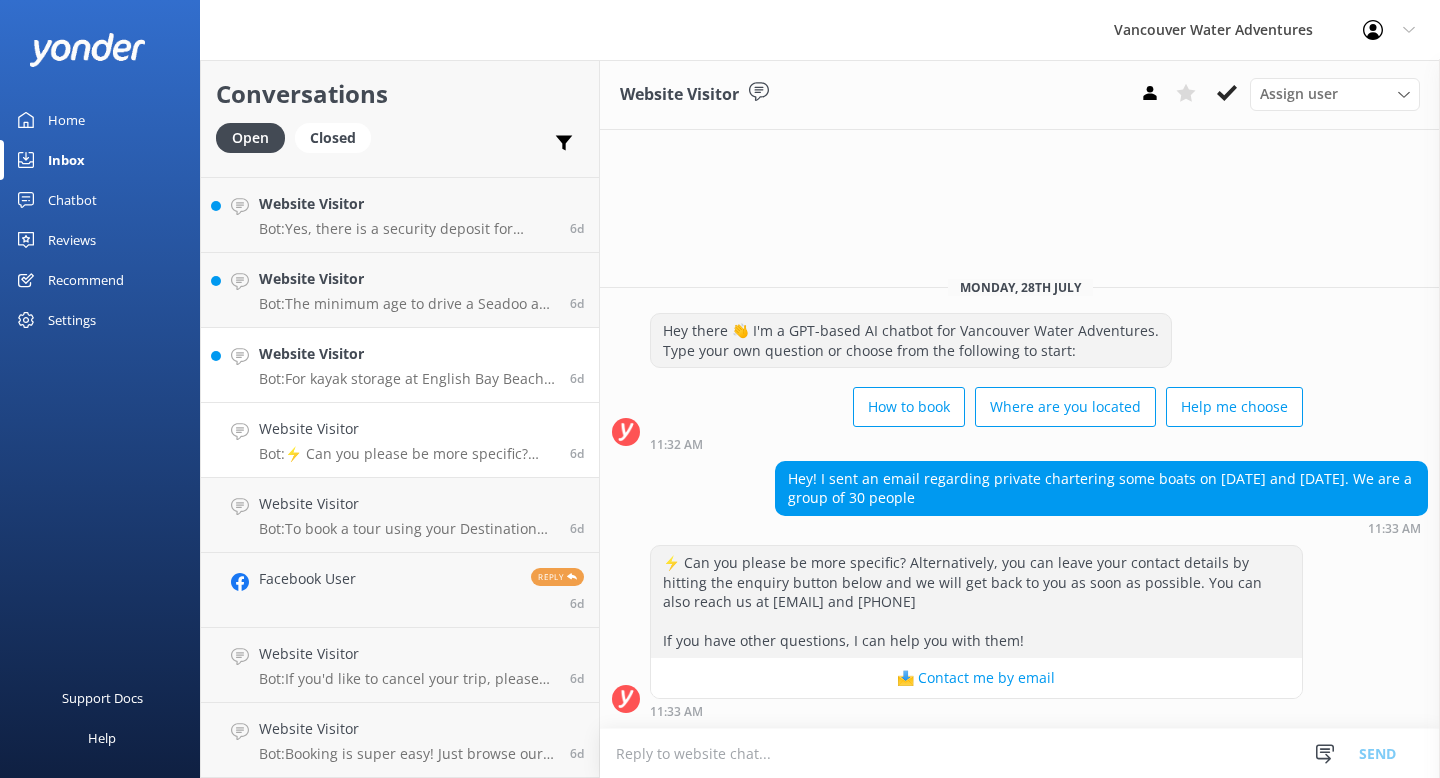 click on "Website Visitor Bot:  For kayak storage at English Bay Beach, we offer indoor storage within the bathhouse building. All leases are for 1 year at this location. Please call to book!" at bounding box center [407, 365] 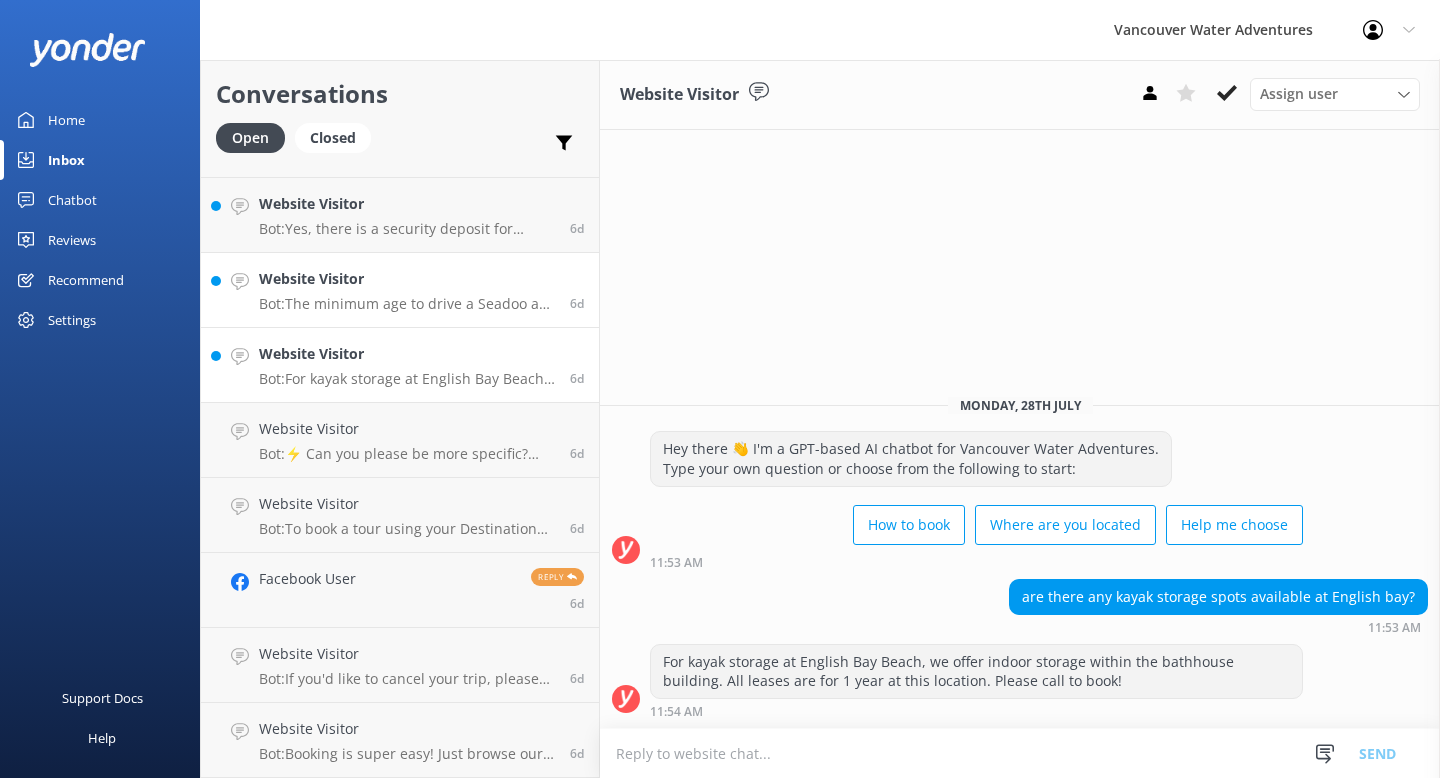 click on "Website Visitor" at bounding box center [407, 279] 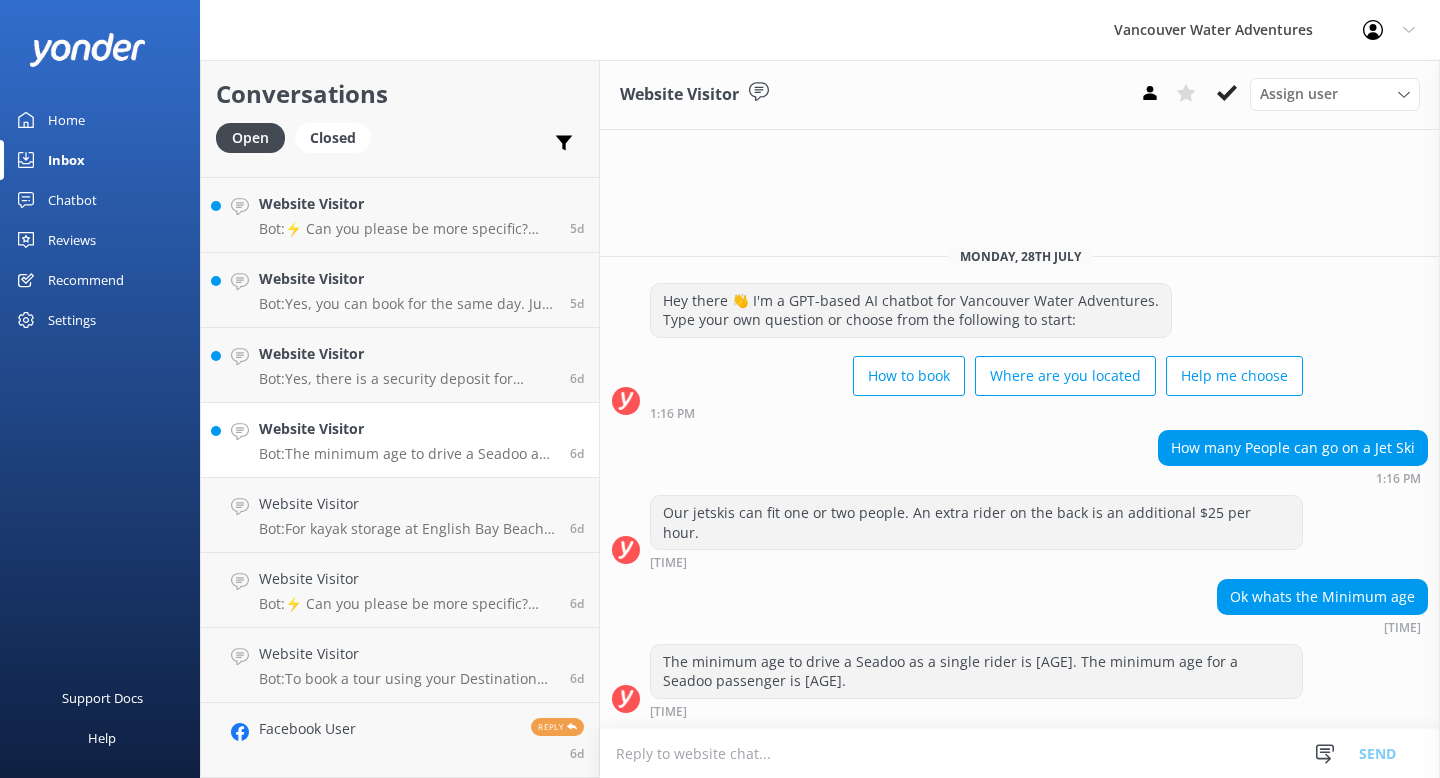 scroll, scrollTop: 5380, scrollLeft: 0, axis: vertical 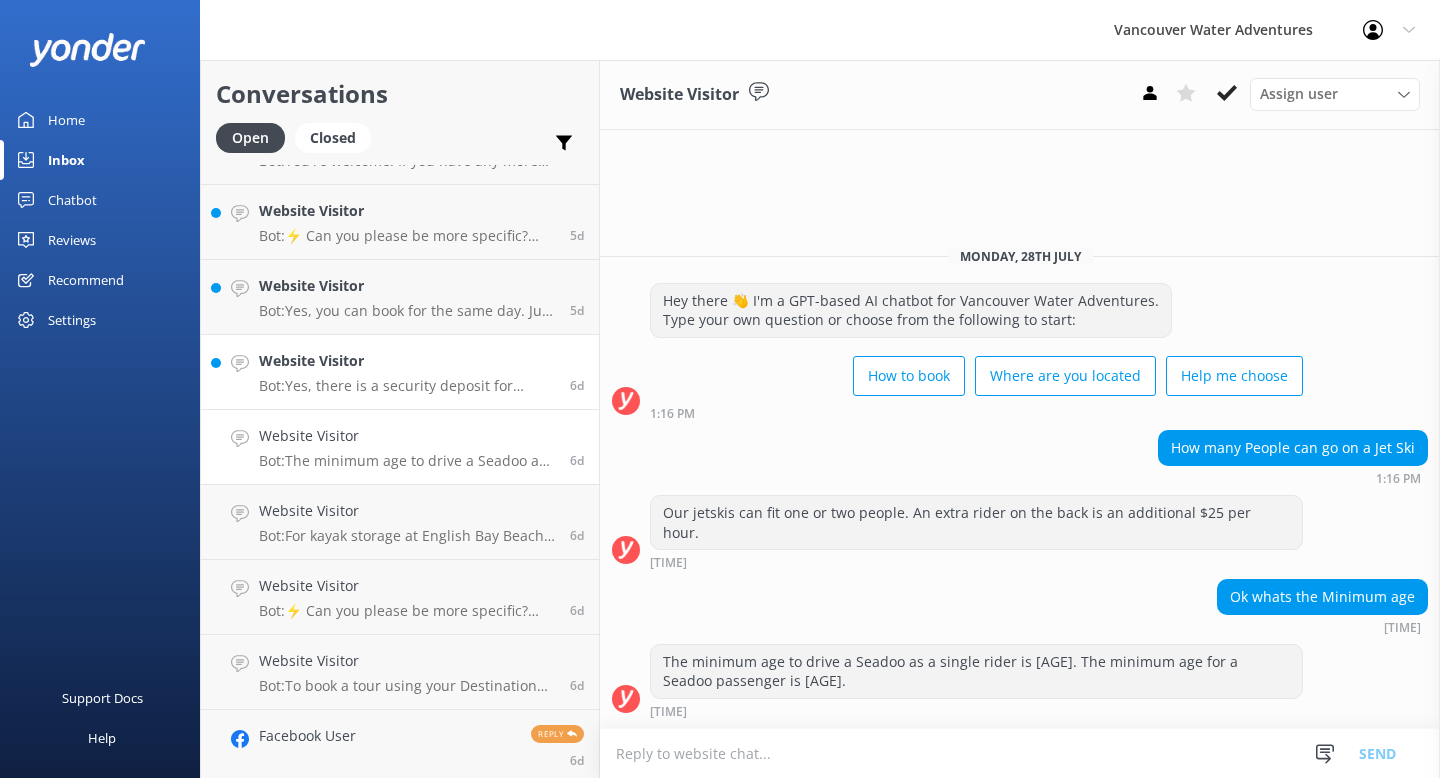 click on "Website Visitor" at bounding box center [407, 361] 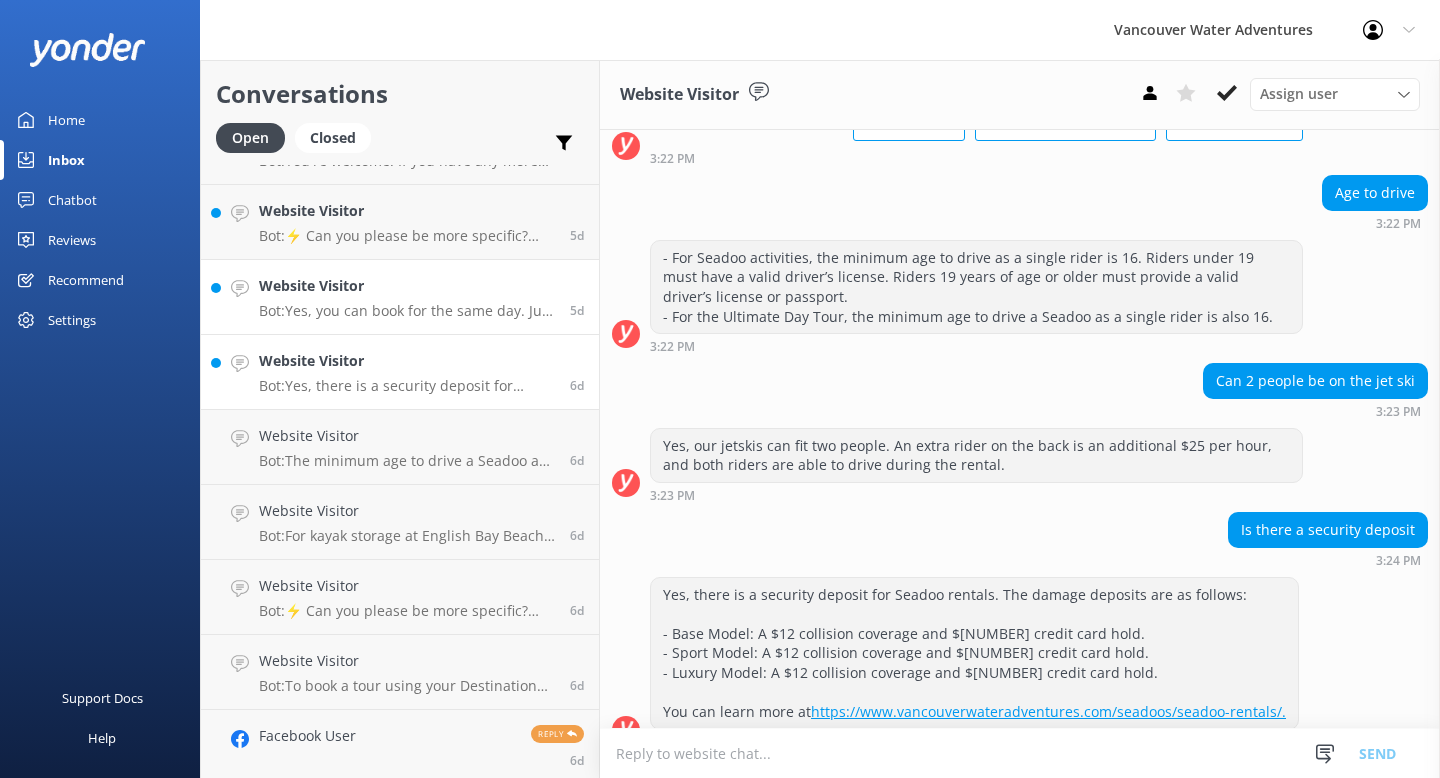 scroll, scrollTop: 184, scrollLeft: 0, axis: vertical 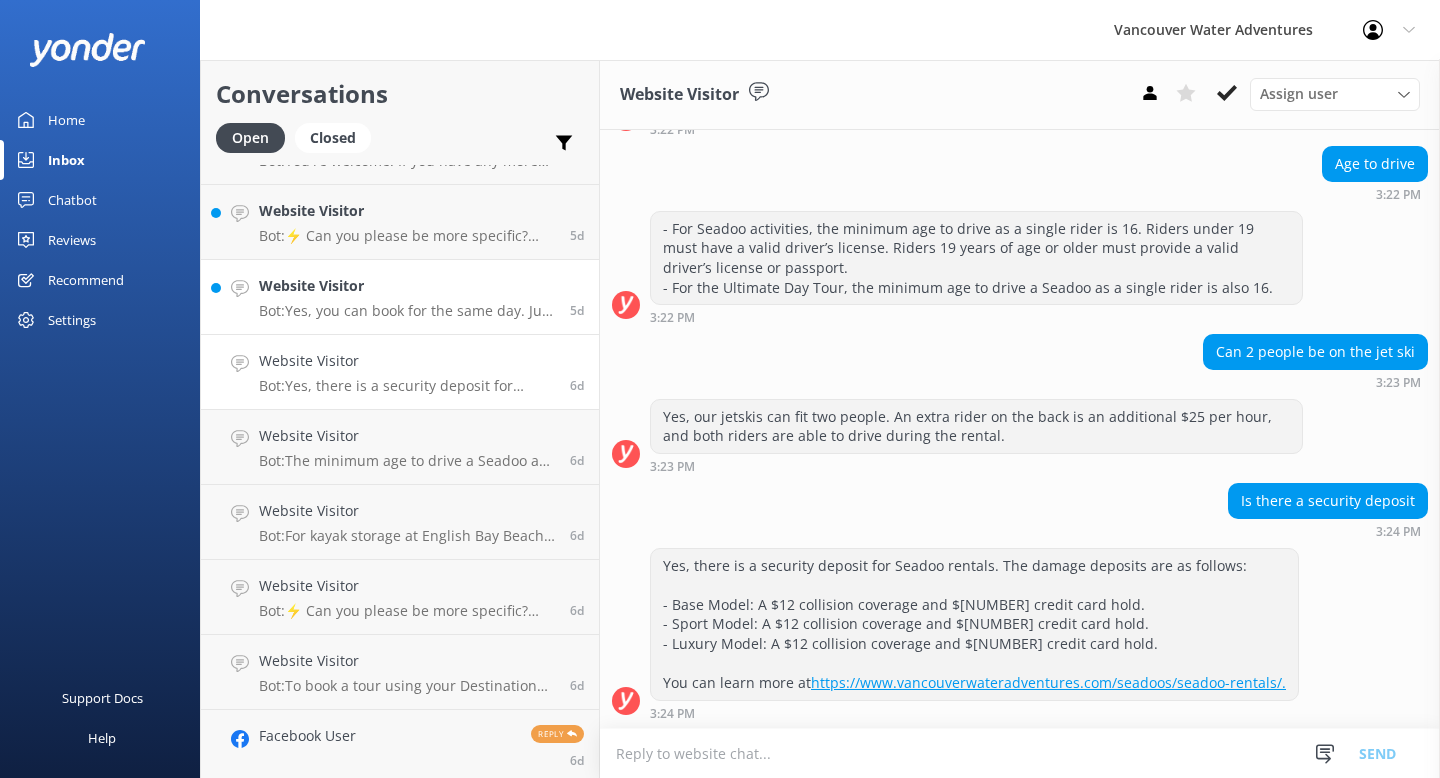 click on "Website Visitor" at bounding box center (407, 286) 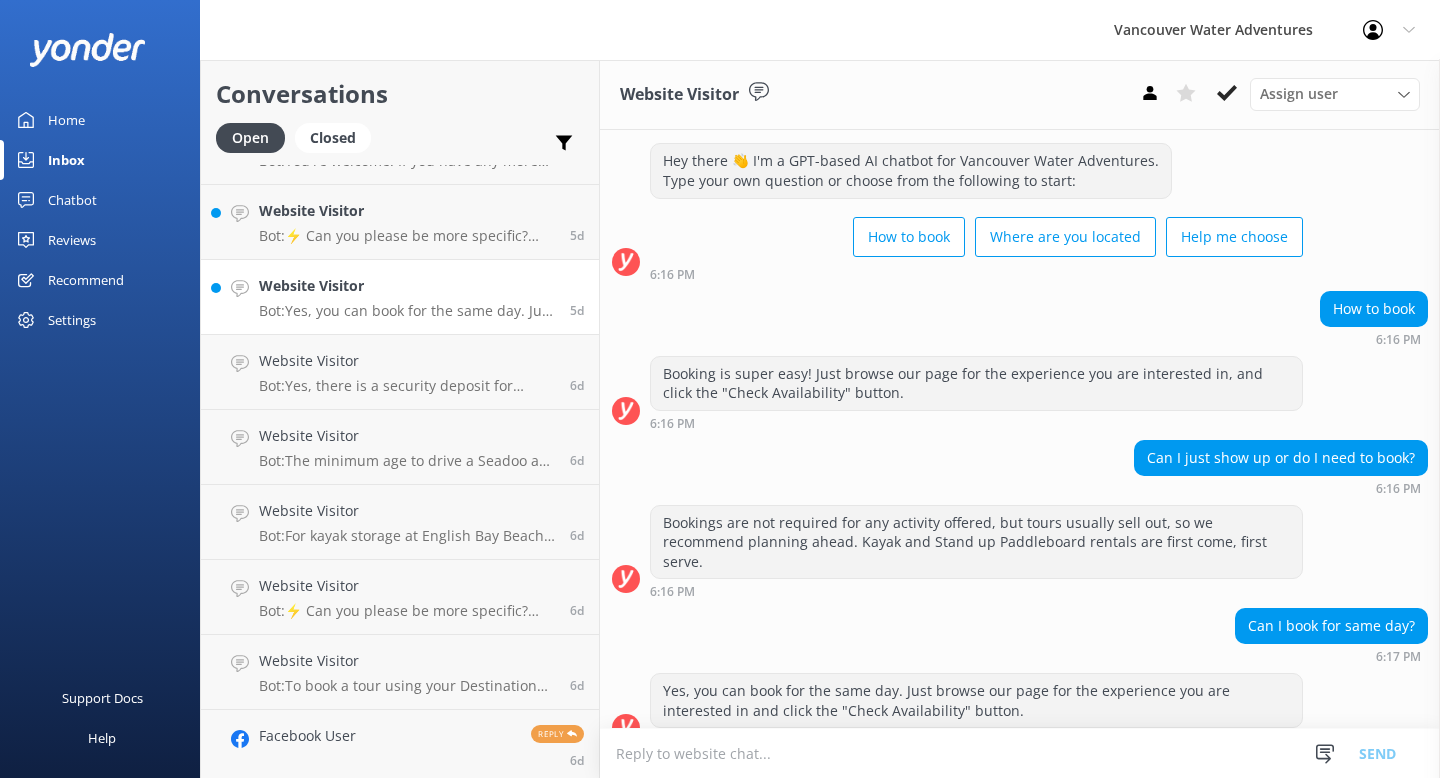 scroll, scrollTop: 47, scrollLeft: 0, axis: vertical 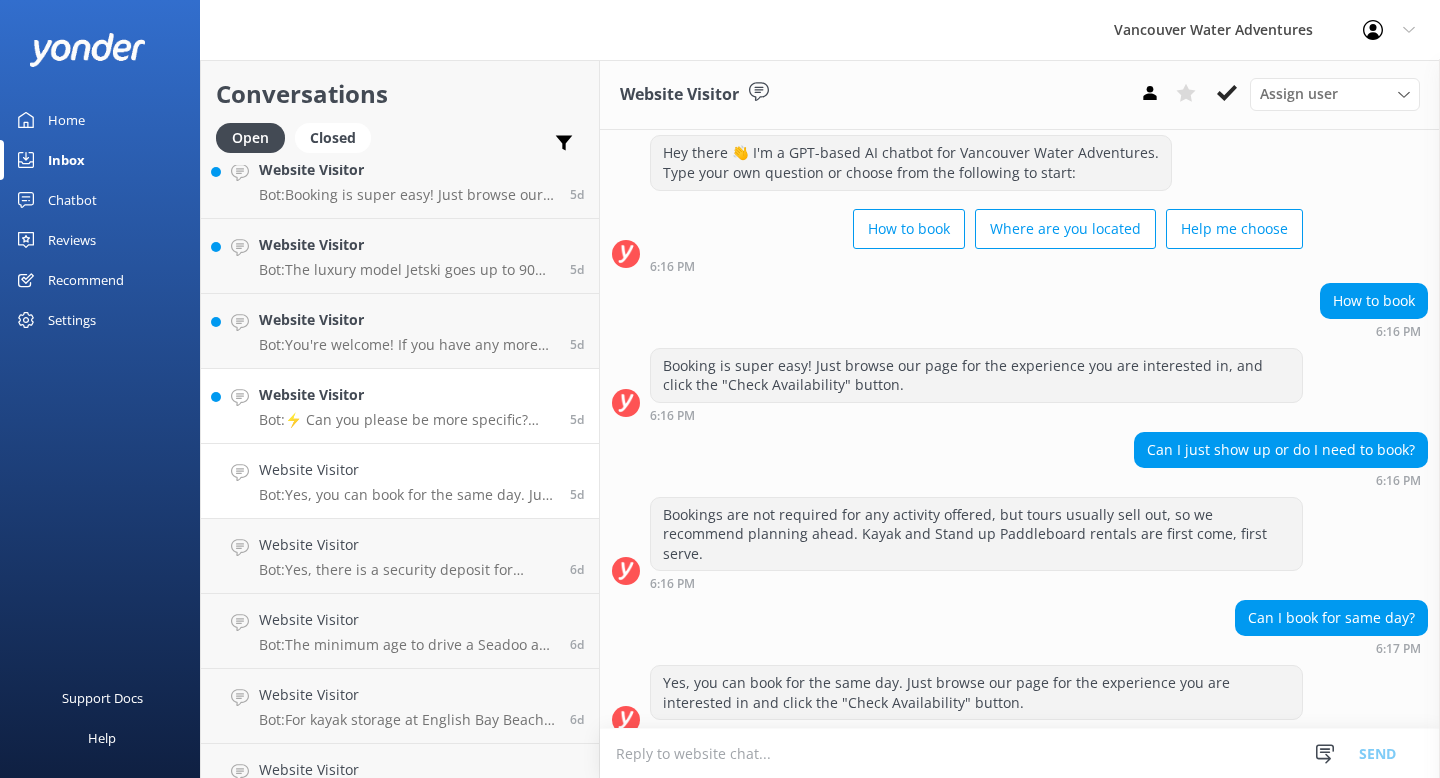 click on "Website Visitor" at bounding box center (407, 395) 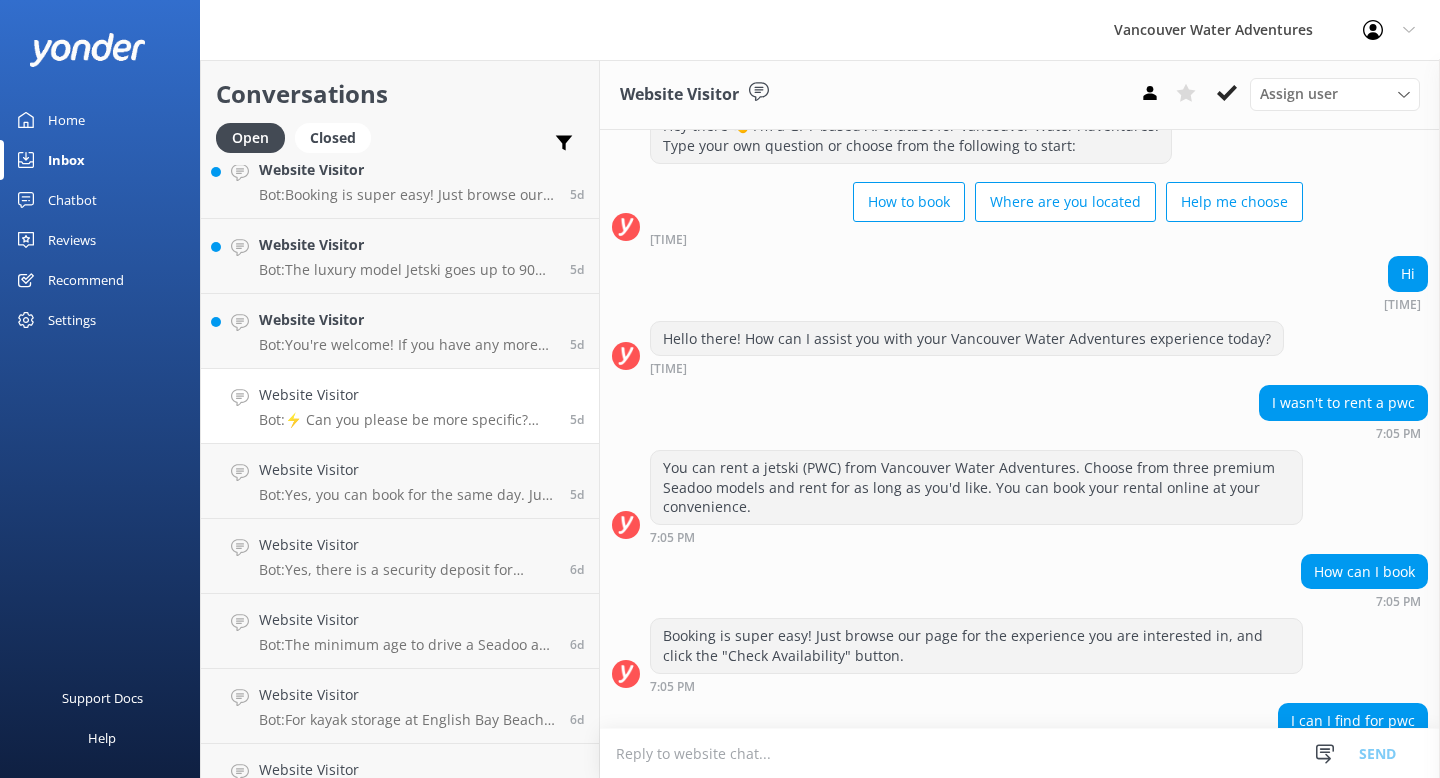 scroll, scrollTop: 0, scrollLeft: 0, axis: both 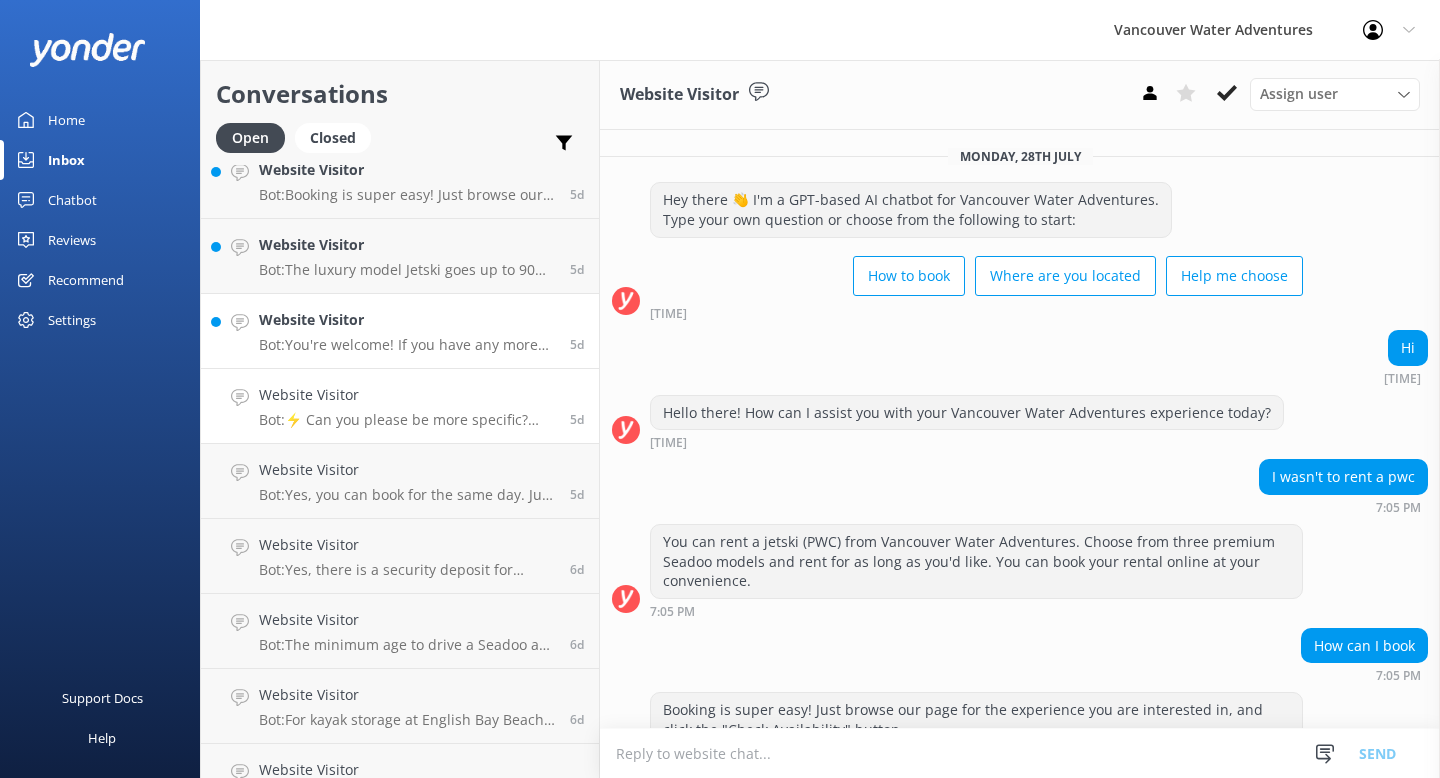 click on "Bot:  You're welcome! If you have any more questions, feel free to ask." at bounding box center (407, 345) 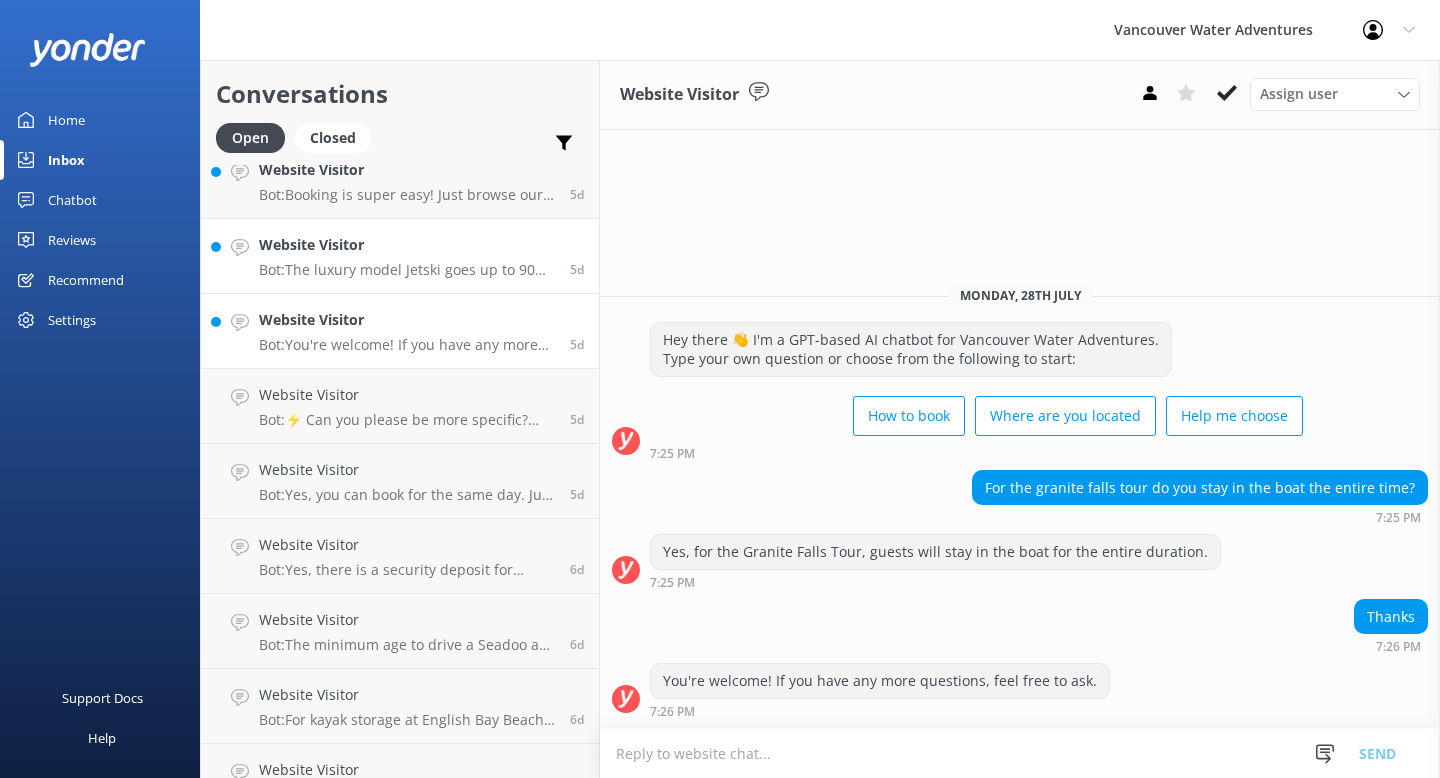 click on "Website Visitor" at bounding box center [407, 245] 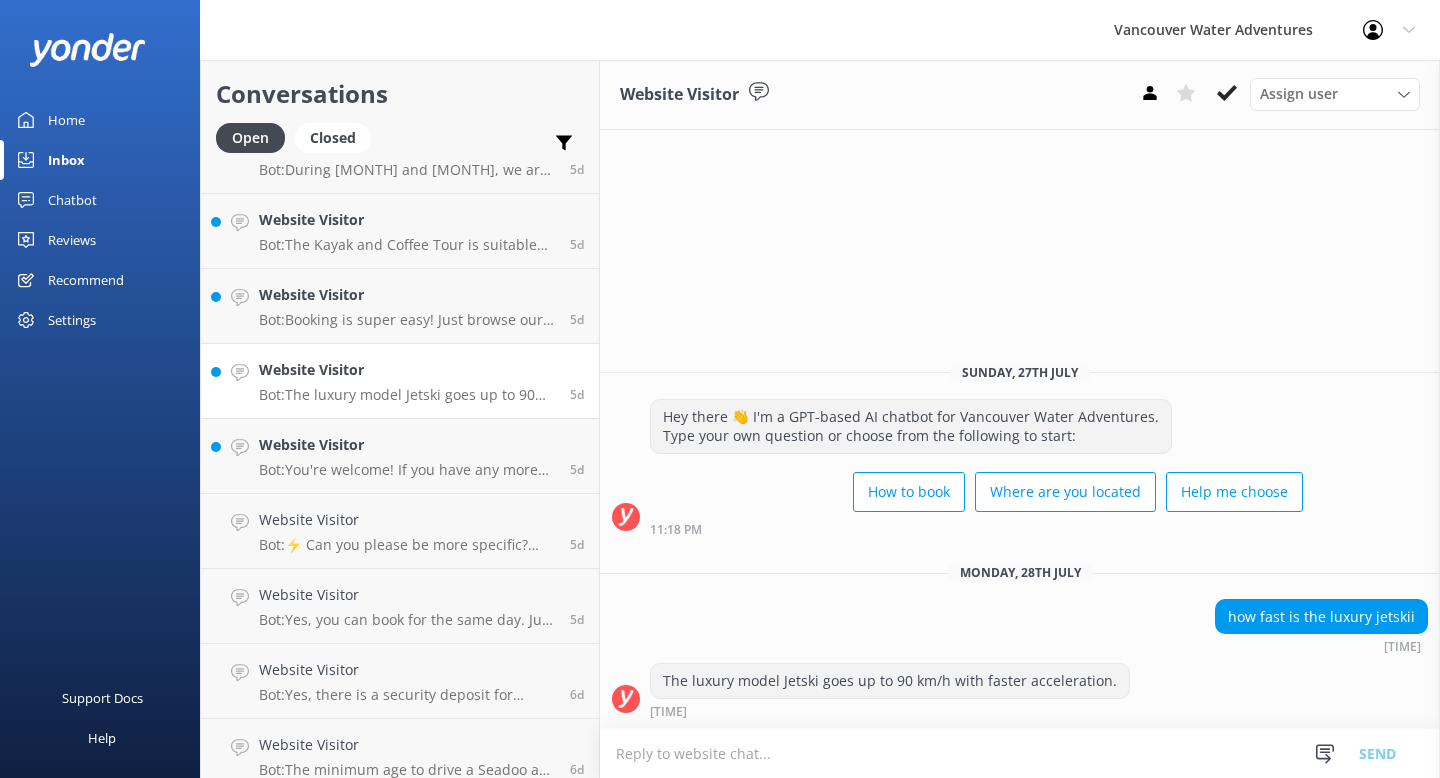 scroll, scrollTop: 5058, scrollLeft: 0, axis: vertical 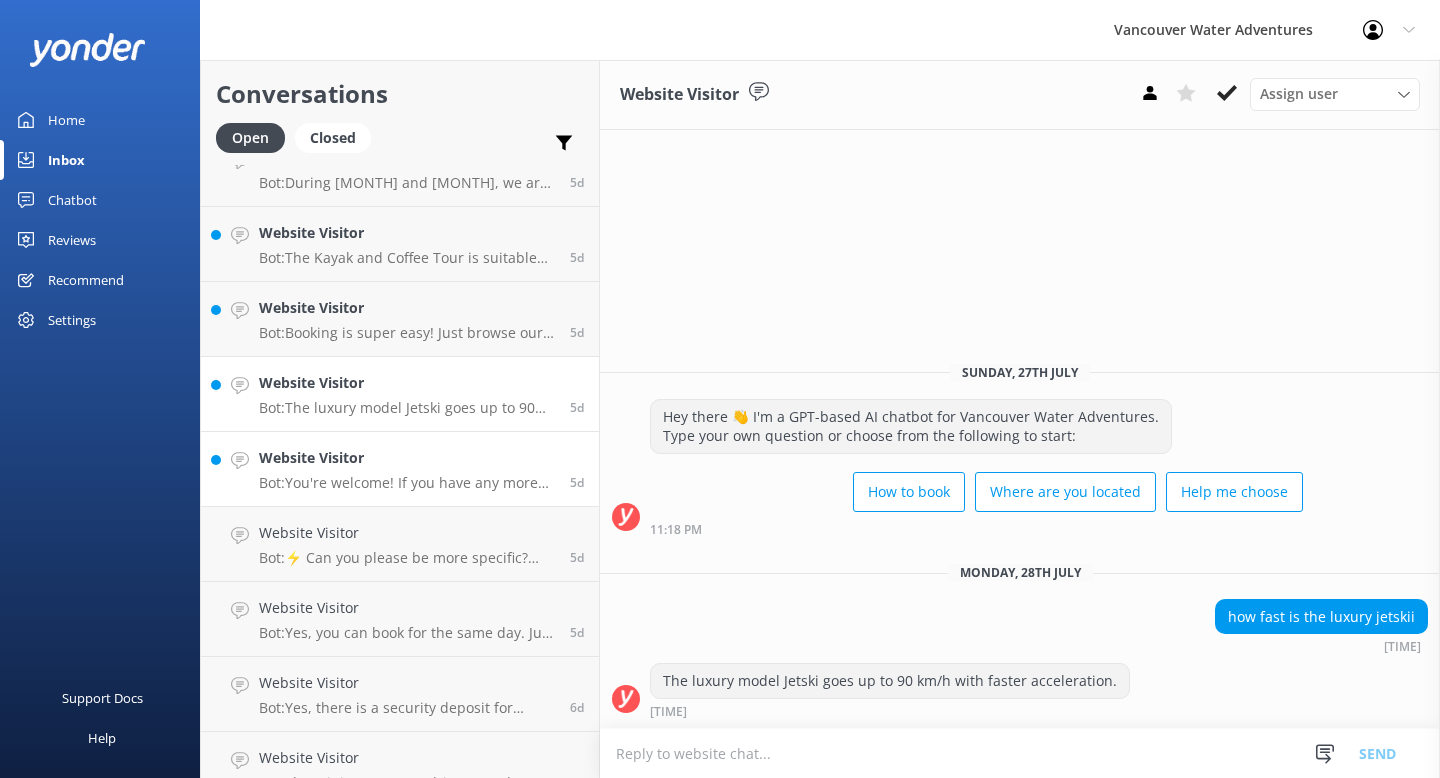 click on "Bot:  You're welcome! If you have any more questions, feel free to ask." at bounding box center (407, 483) 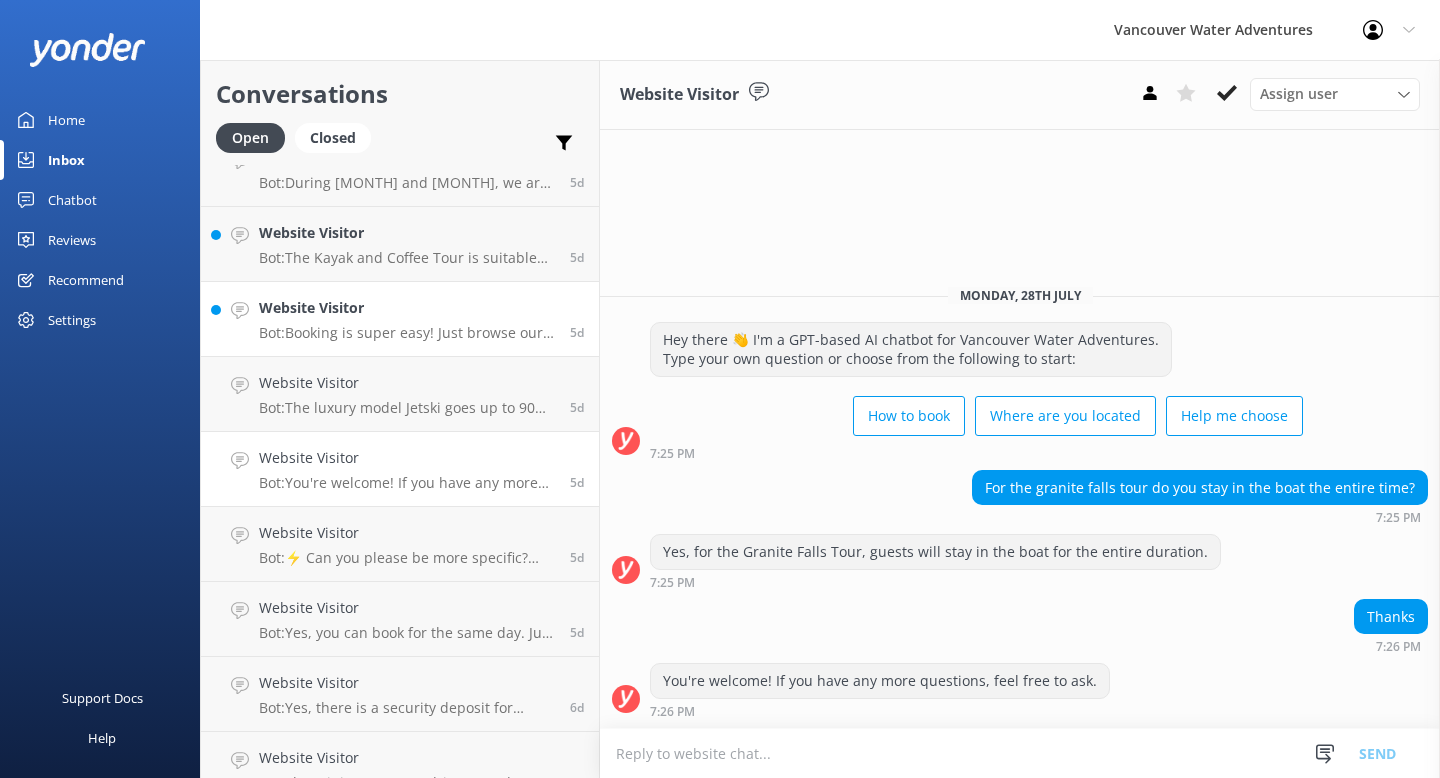 click on "Website Visitor" at bounding box center [407, 308] 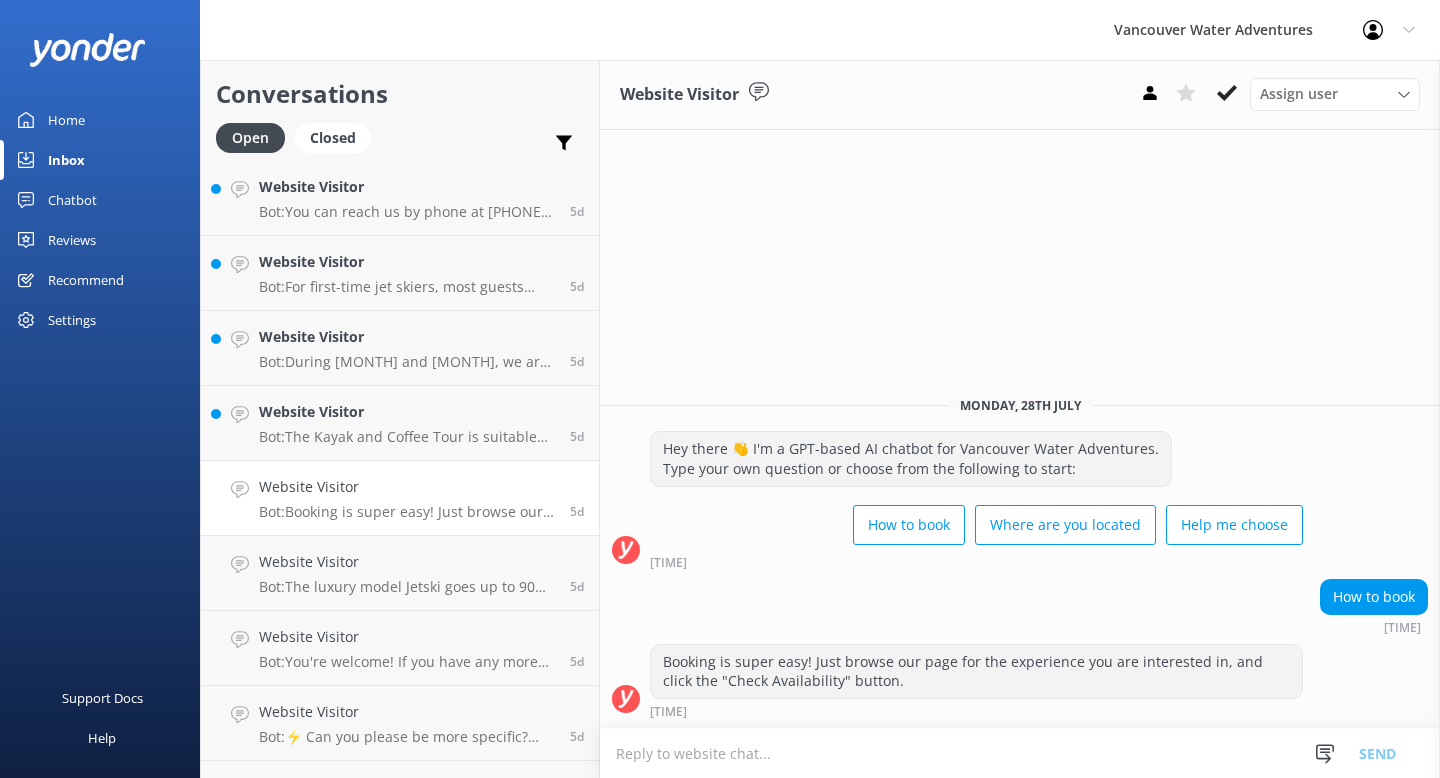 scroll, scrollTop: 4878, scrollLeft: 0, axis: vertical 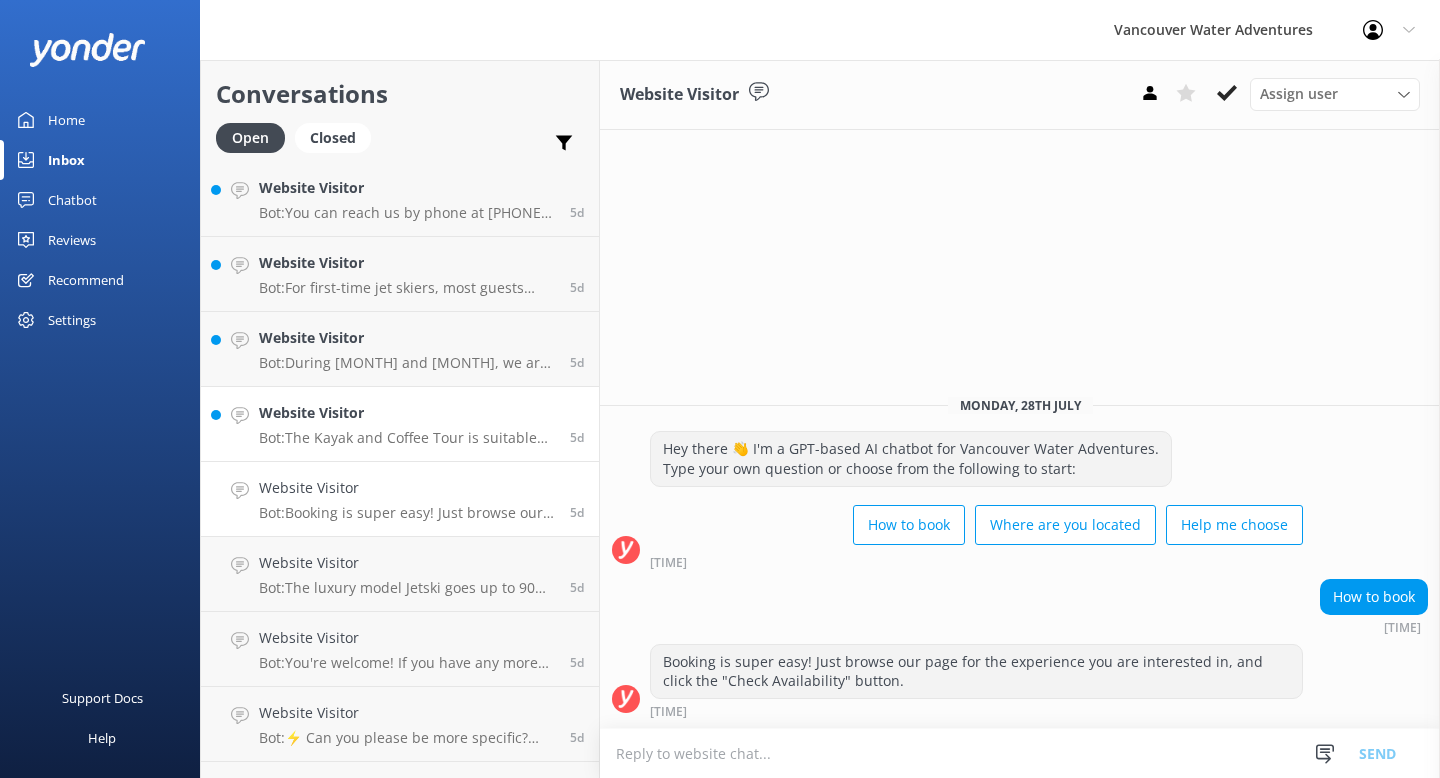 click on "Website Visitor" at bounding box center [407, 413] 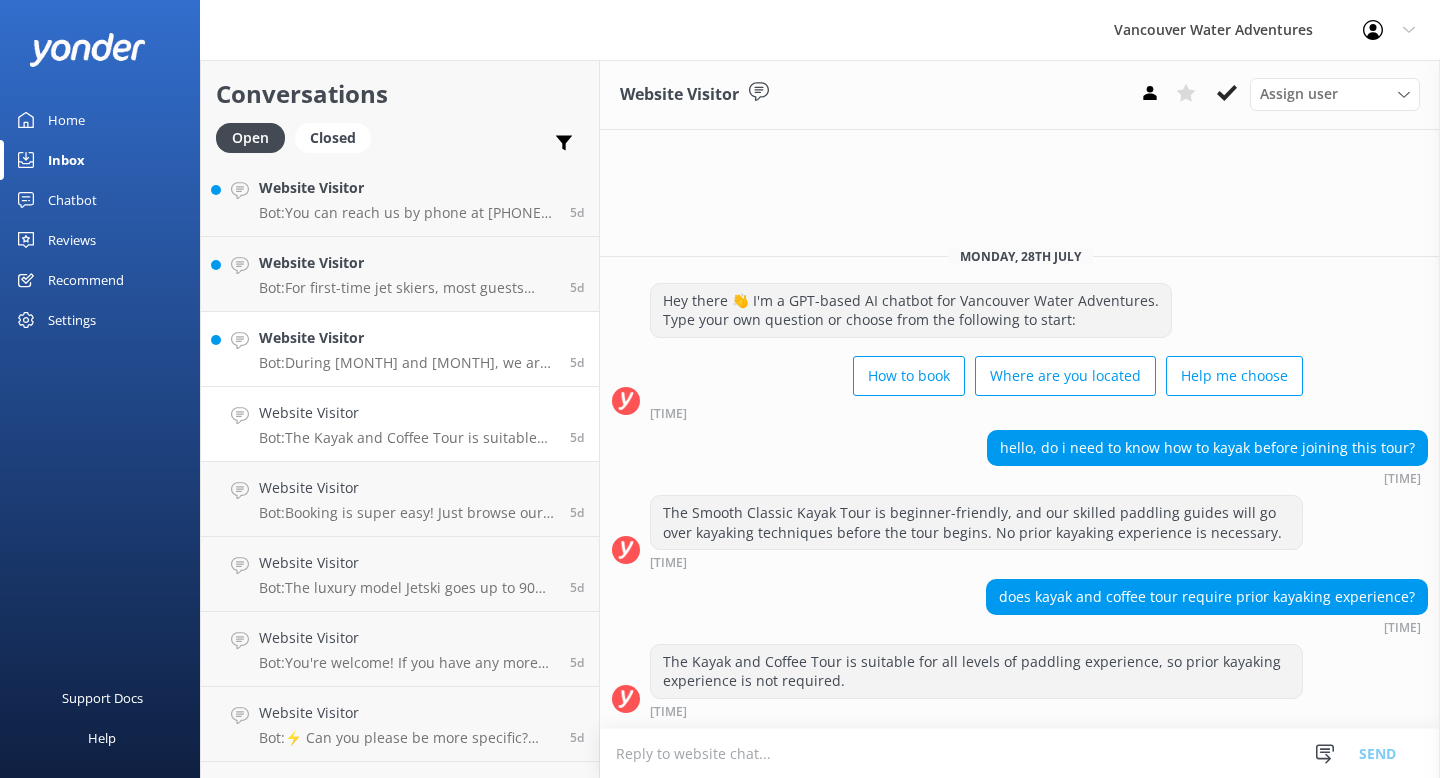 click on "Website Visitor" at bounding box center (407, 338) 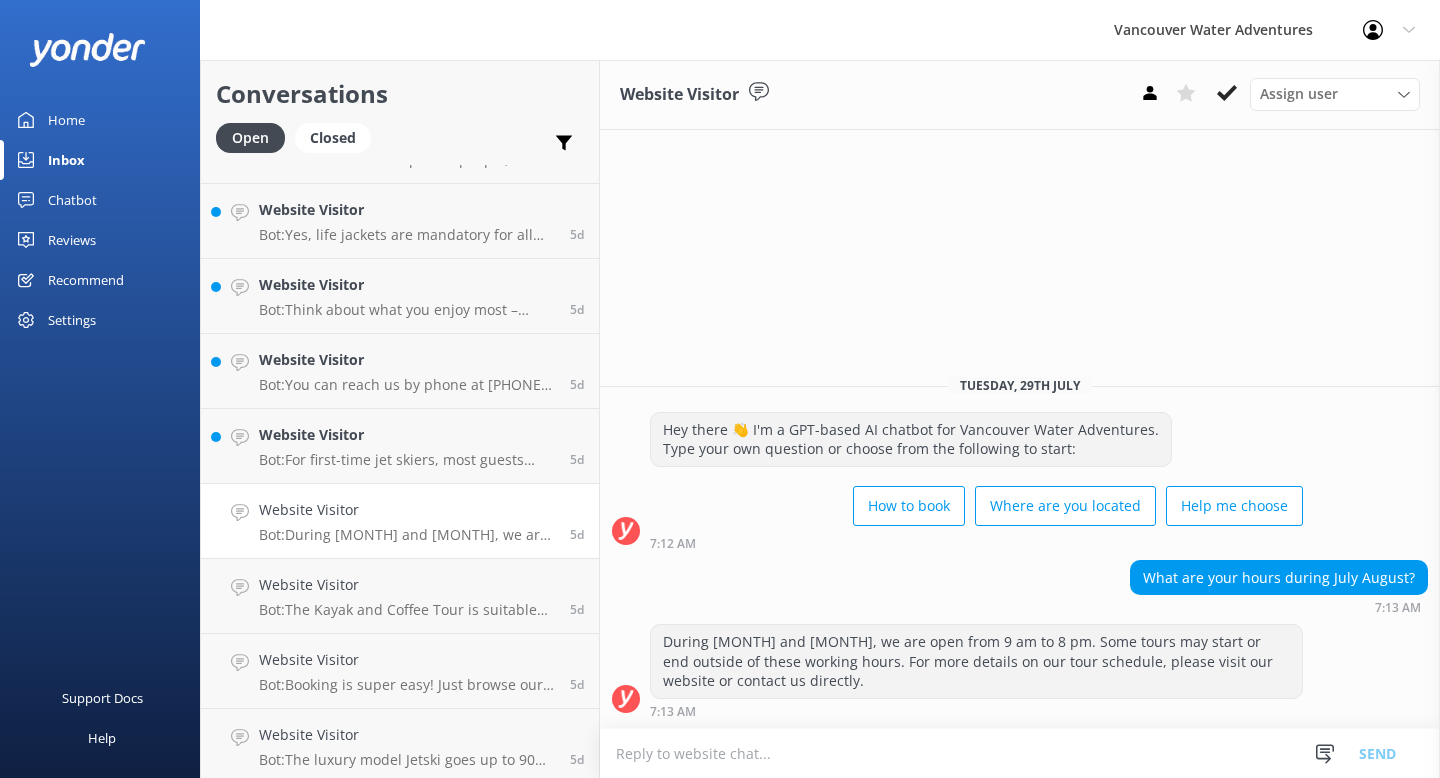 scroll, scrollTop: 4683, scrollLeft: 0, axis: vertical 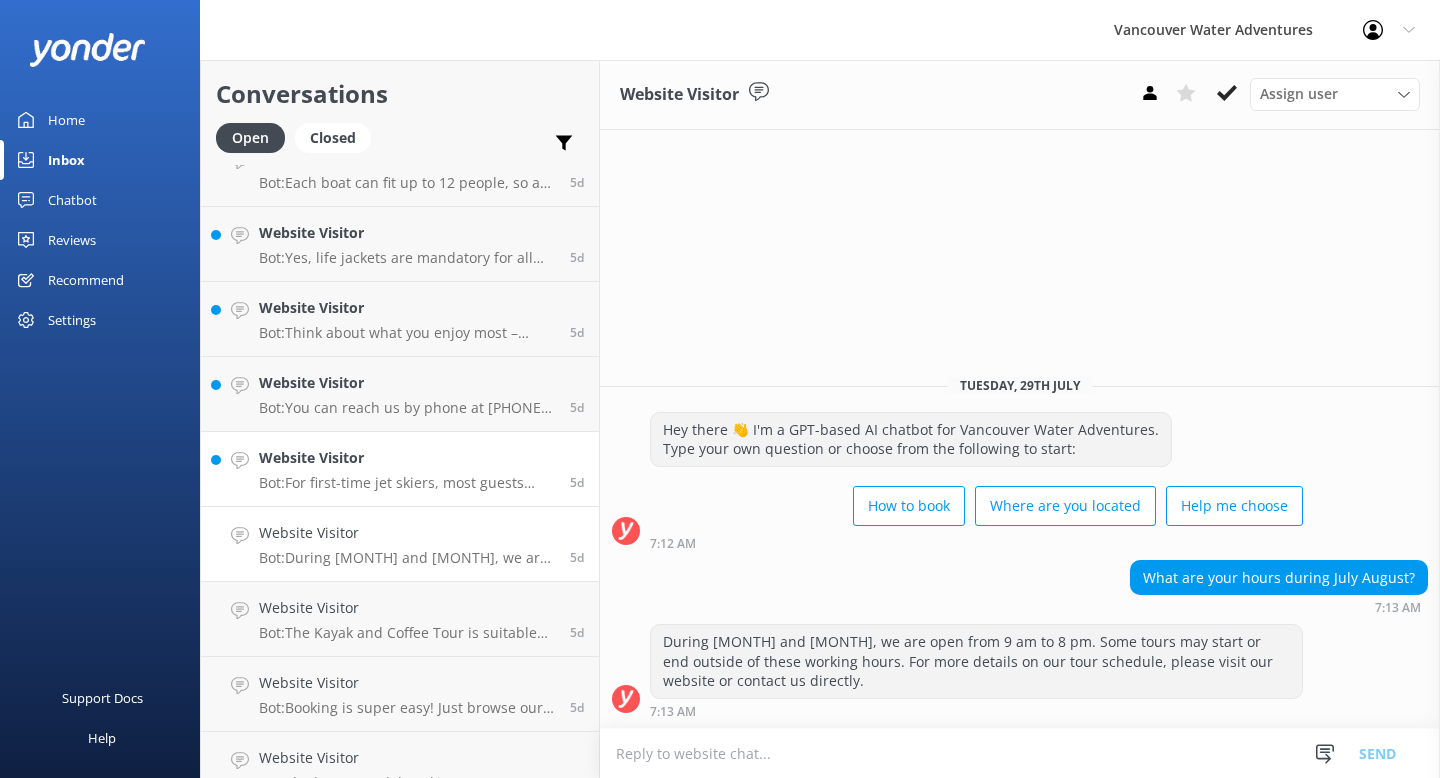 click on "Bot:  For first-time jet skiers, most guests recommend renting a Seadoo for at least 2-3 hours to avoid feeling rushed and to fully enjoy the experience. You can check availability and book online at https://www.vancouverwateradventures.com/seadoos/seadoo-rentals/." at bounding box center (407, 483) 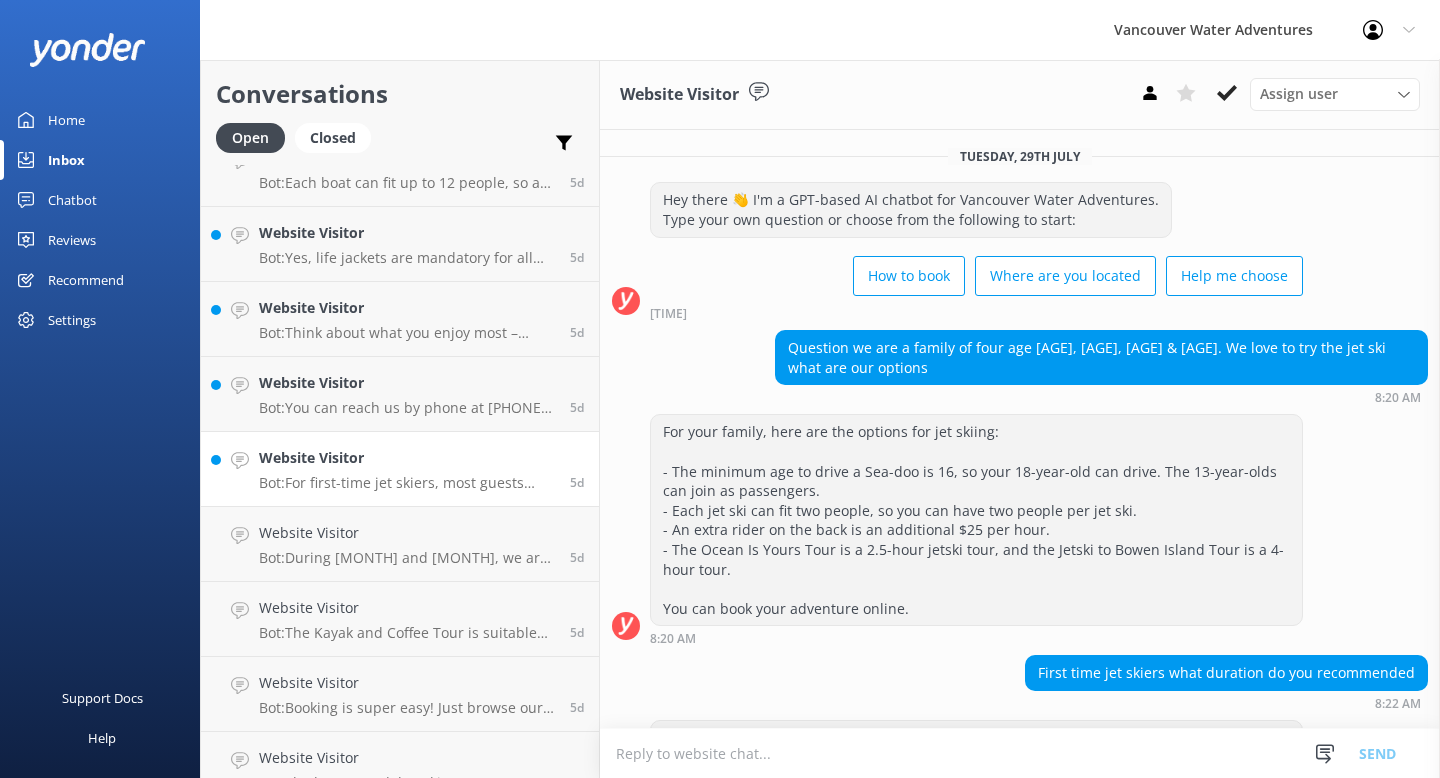 scroll, scrollTop: 94, scrollLeft: 0, axis: vertical 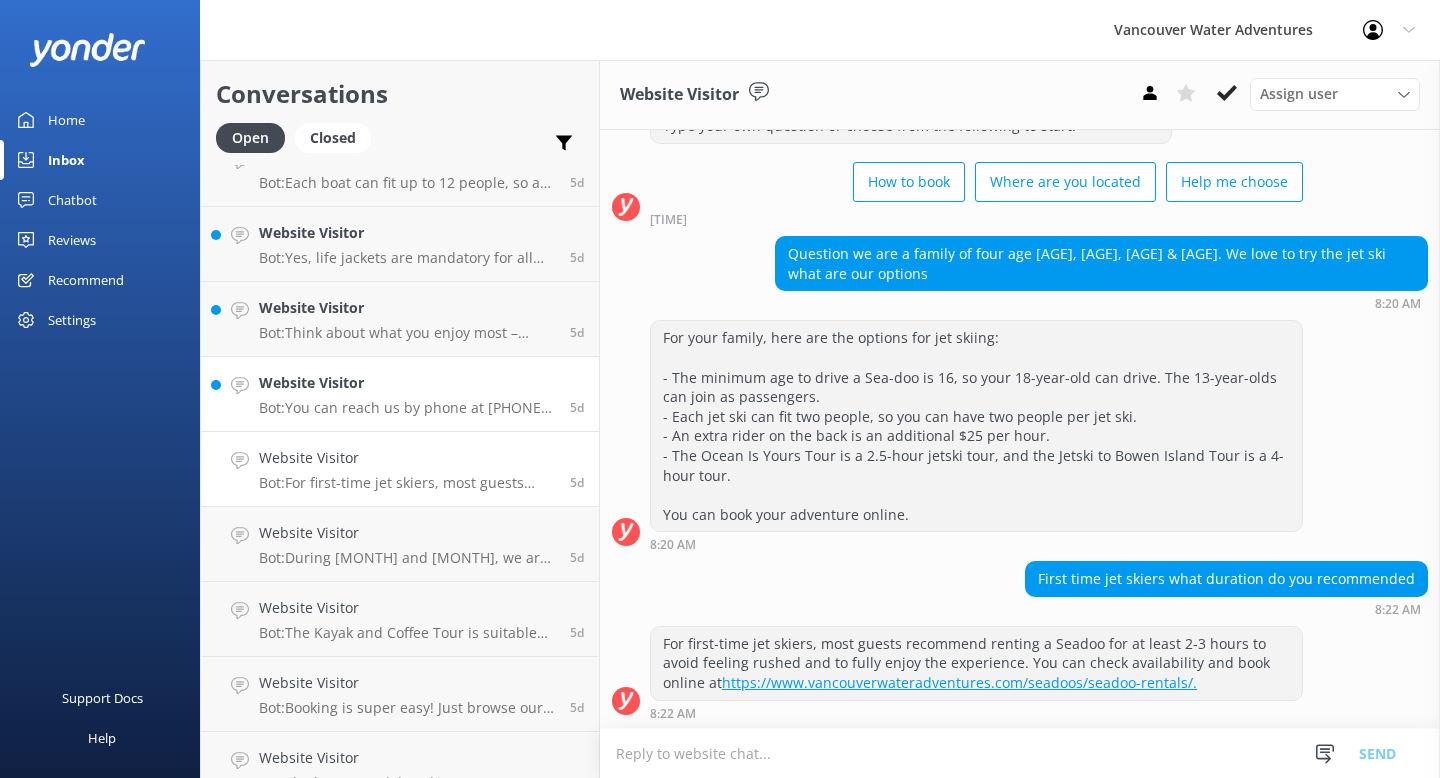 click on "Bot:  You can reach us by phone at [PHONE], or email us at [EMAIL]. We're here to assist you with any queries you have about our services." at bounding box center (407, 408) 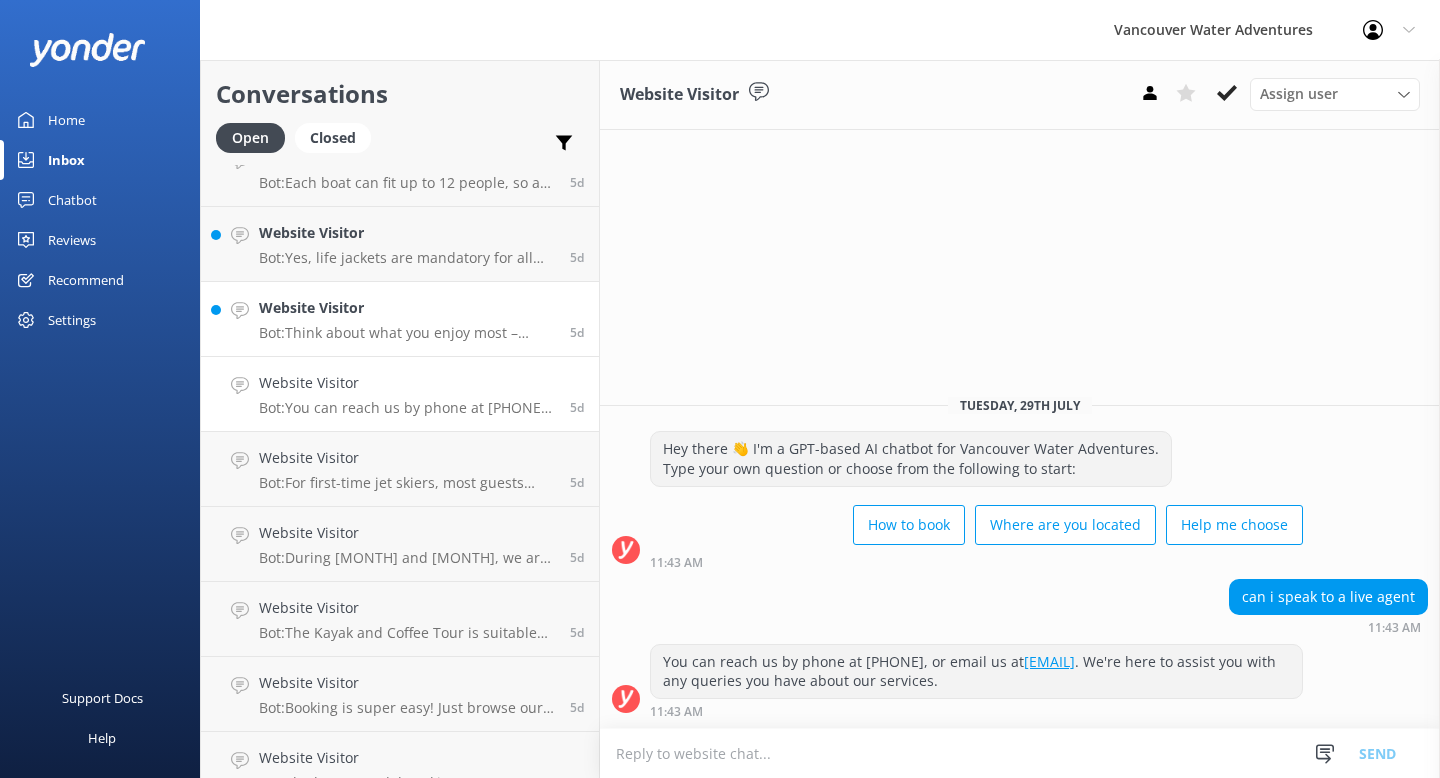 click on "Website Visitor Bot:  Think about what you enjoy most – excitement or relaxation? For thrill-seekers, jet skiing is the best option. For a more laid-back experience, a boat tour or a kayak or paddleboard experience might be perfect. If you're still unsure, our team can help you pick the perfect adventure! Feel free to contact our office team at [PHONE] or at [EMAIL]. 5d" at bounding box center [400, 319] 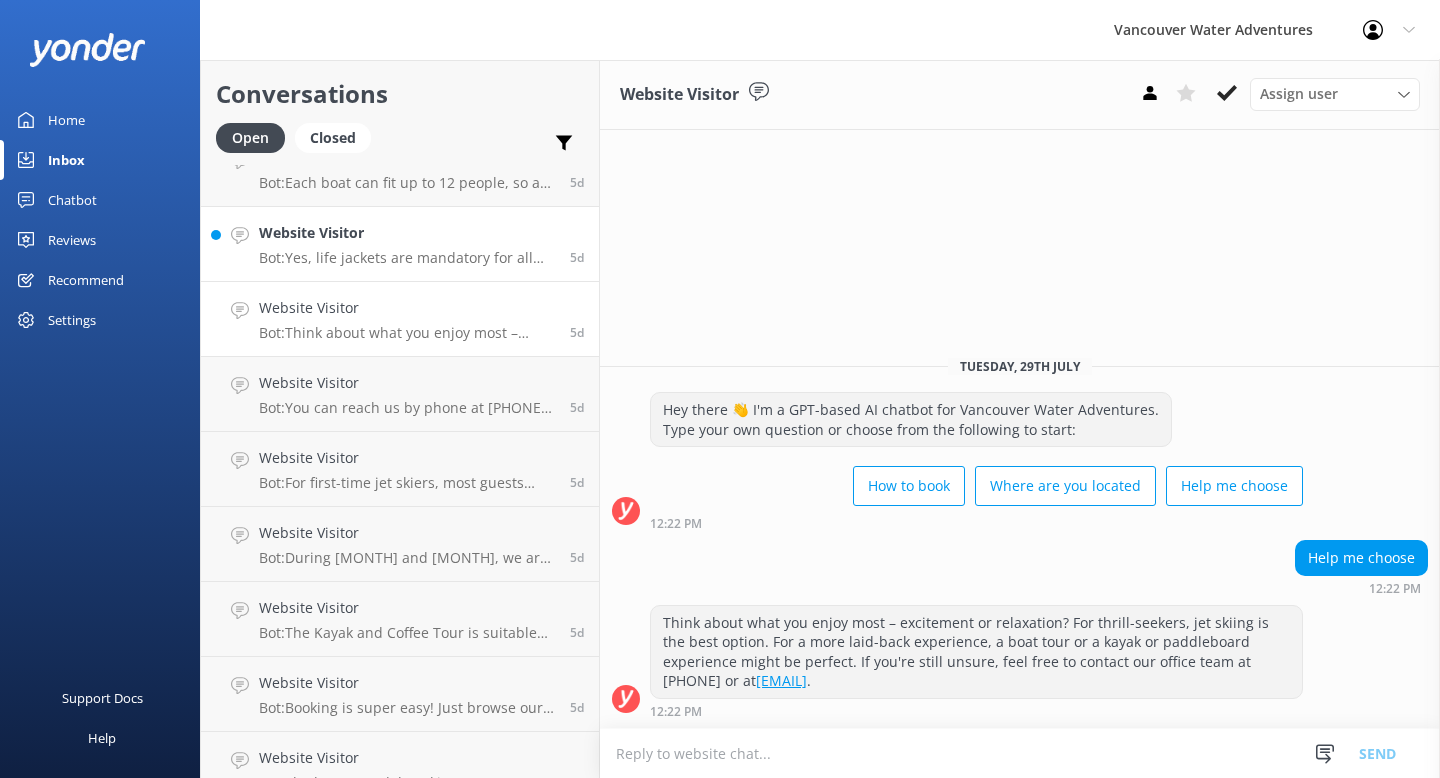 click on "Website Visitor Bot:  Yes, life jackets are mandatory for all guests. We provide comfortable, slim-design inflatable life jackets for everyone to wear." at bounding box center (407, 244) 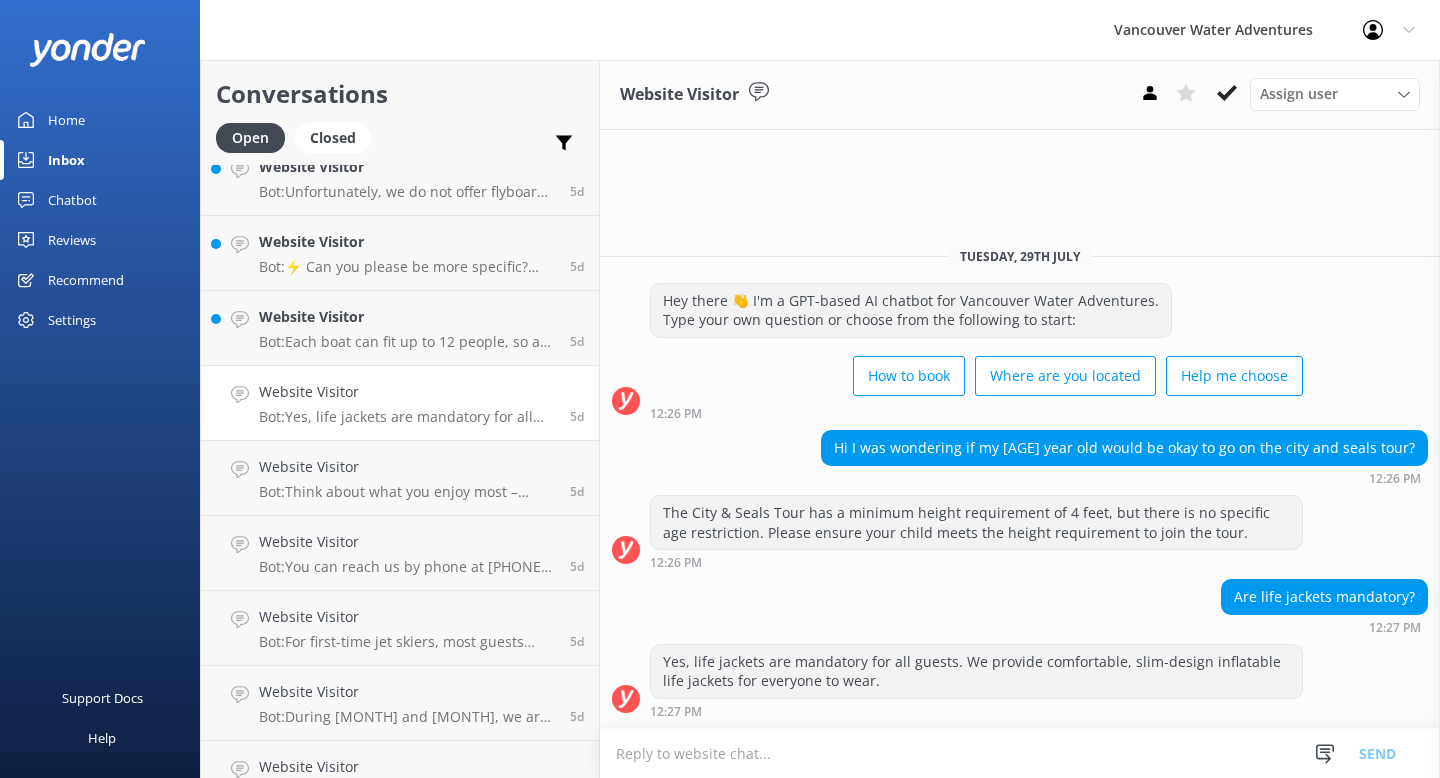 scroll, scrollTop: 4519, scrollLeft: 0, axis: vertical 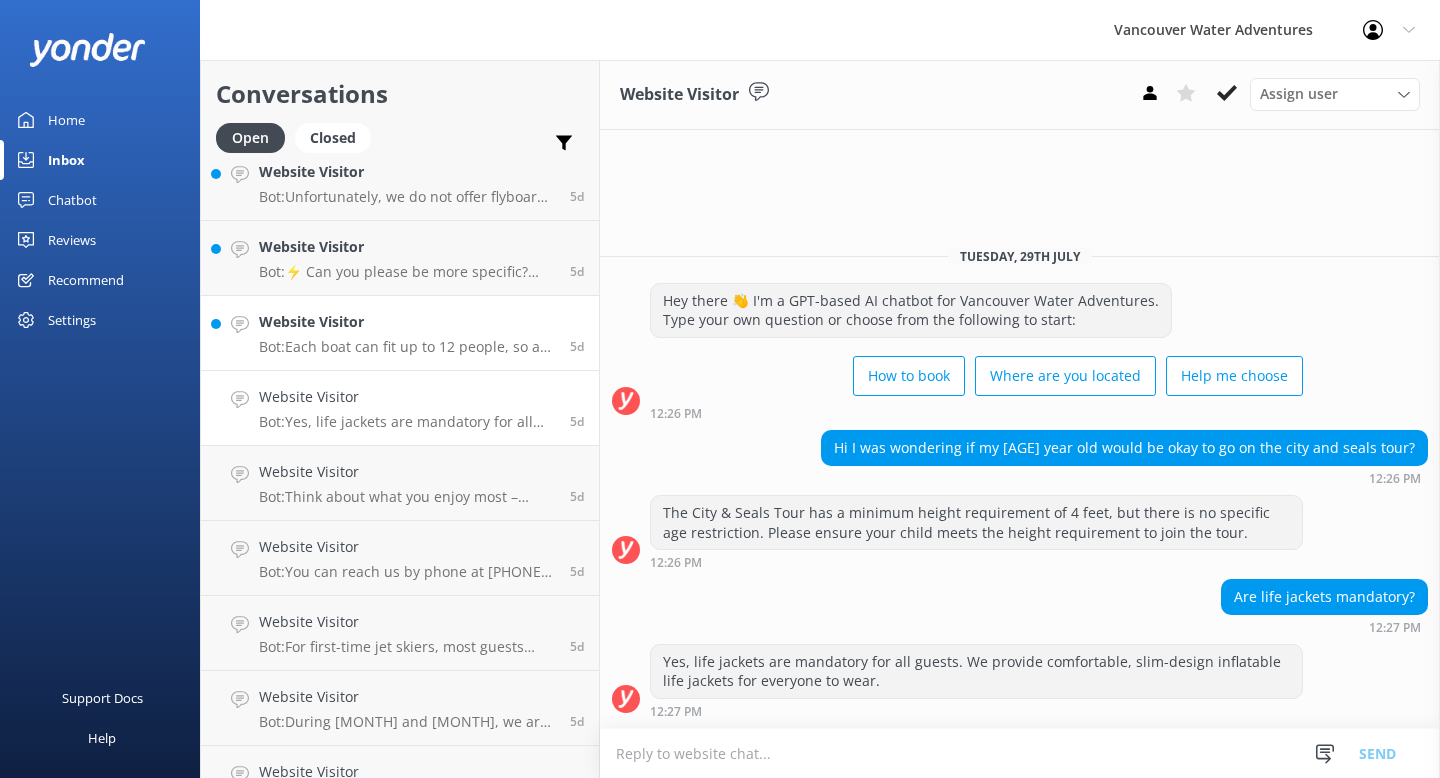 click on "Website Visitor" at bounding box center [407, 322] 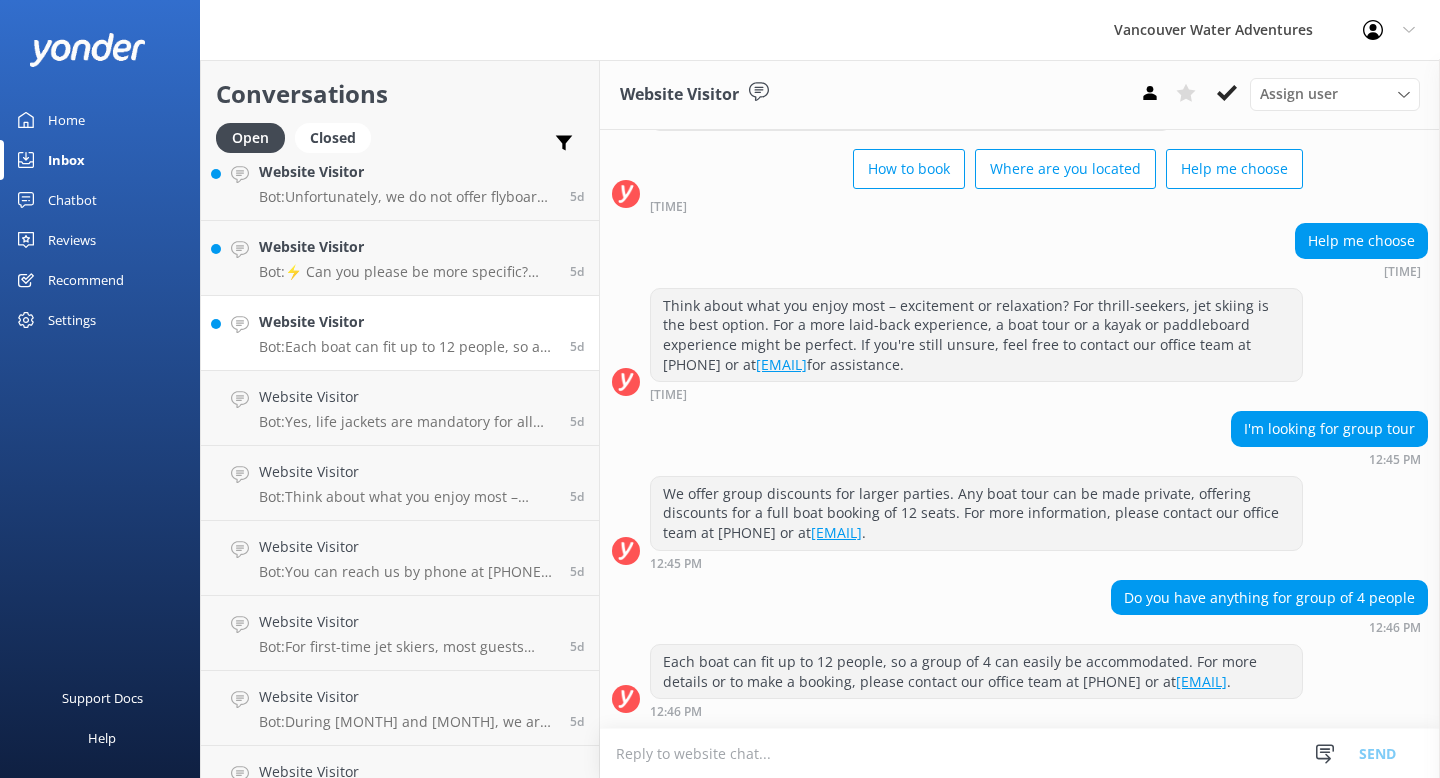 scroll, scrollTop: 126, scrollLeft: 0, axis: vertical 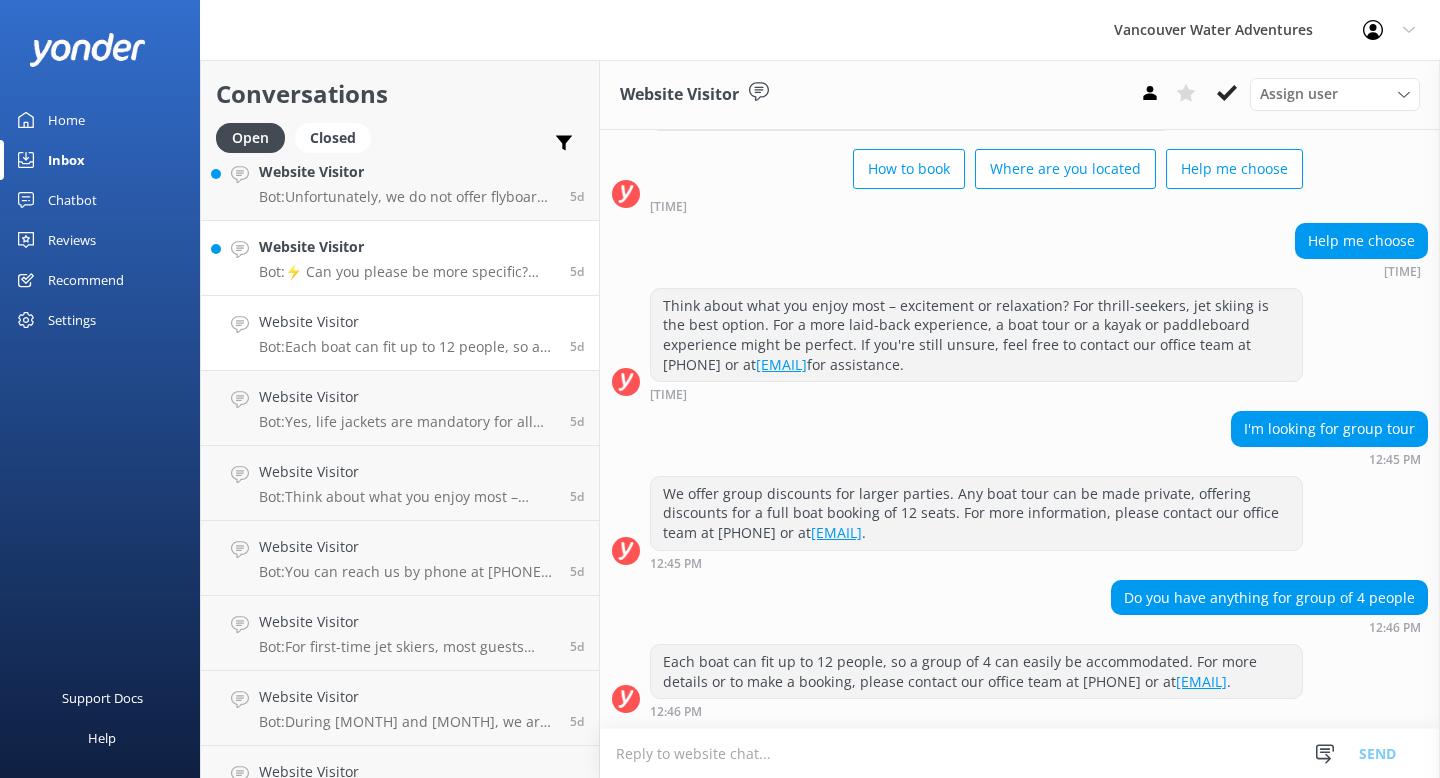 click on "Bot:  ⚡ Can you please be more specific? Alternatively, you can leave your contact details by hitting the enquiry button below and we will get back to you as soon as possible. You can also reach us at [EMAIL] and [PHONE]
If you have other questions, I can help you with them!" at bounding box center [407, 272] 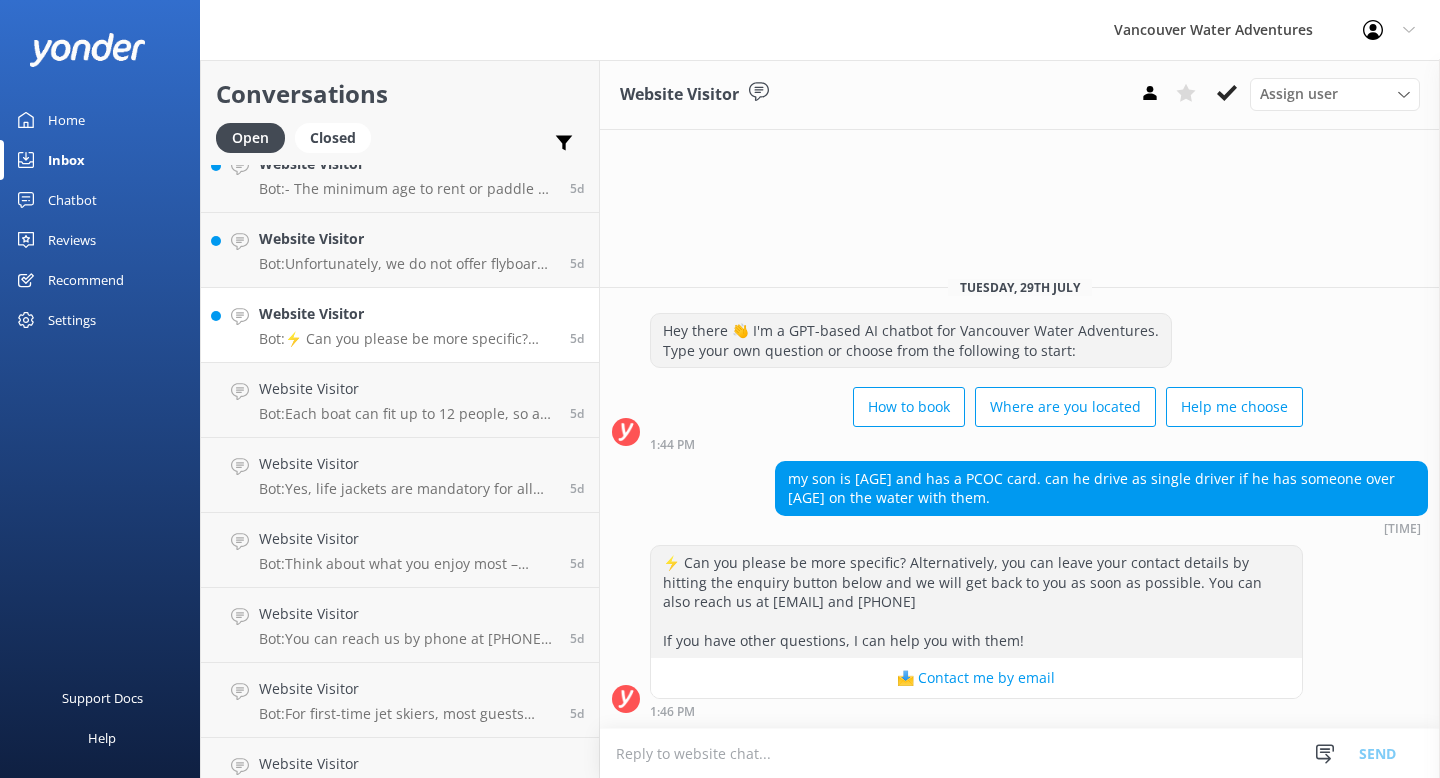 scroll, scrollTop: 4448, scrollLeft: 0, axis: vertical 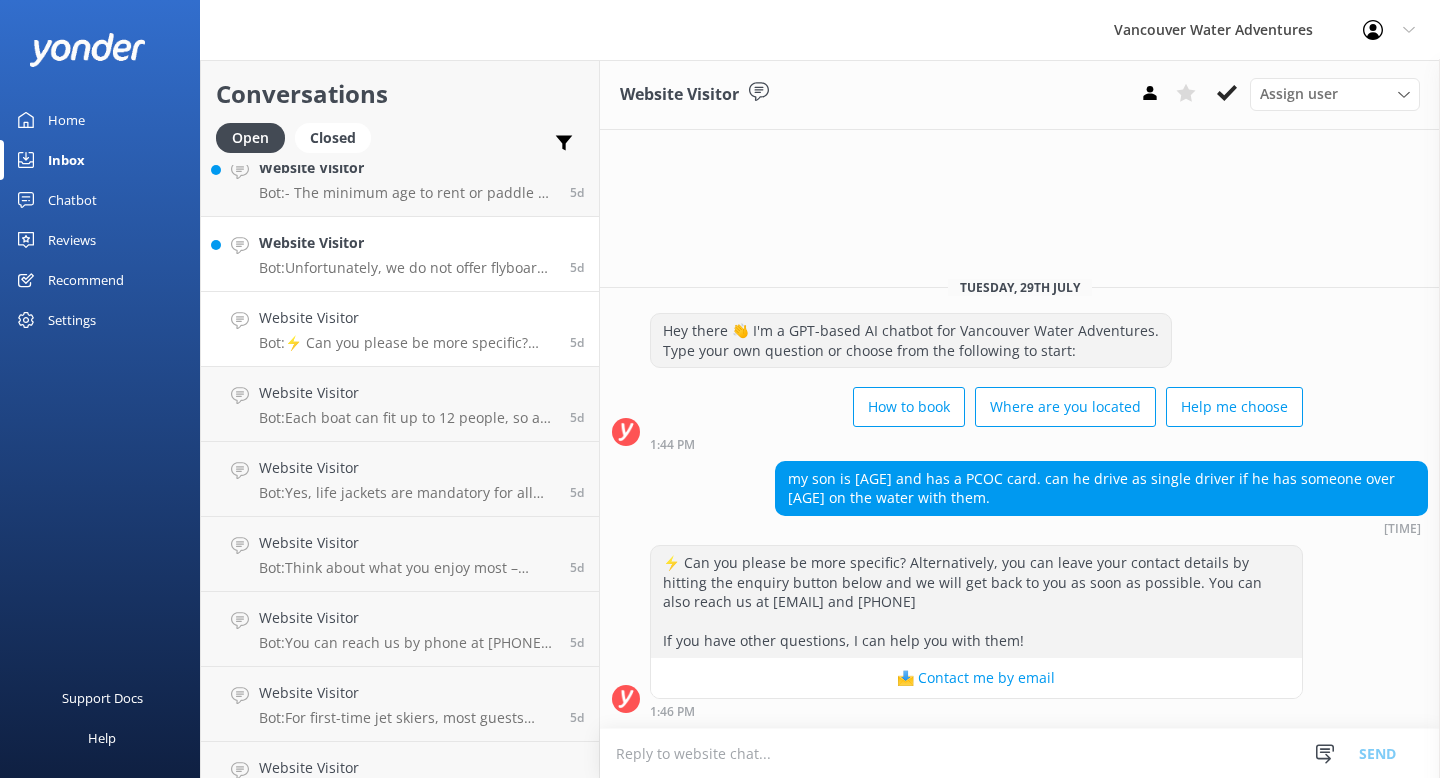 click on "Website Visitor" at bounding box center (407, 243) 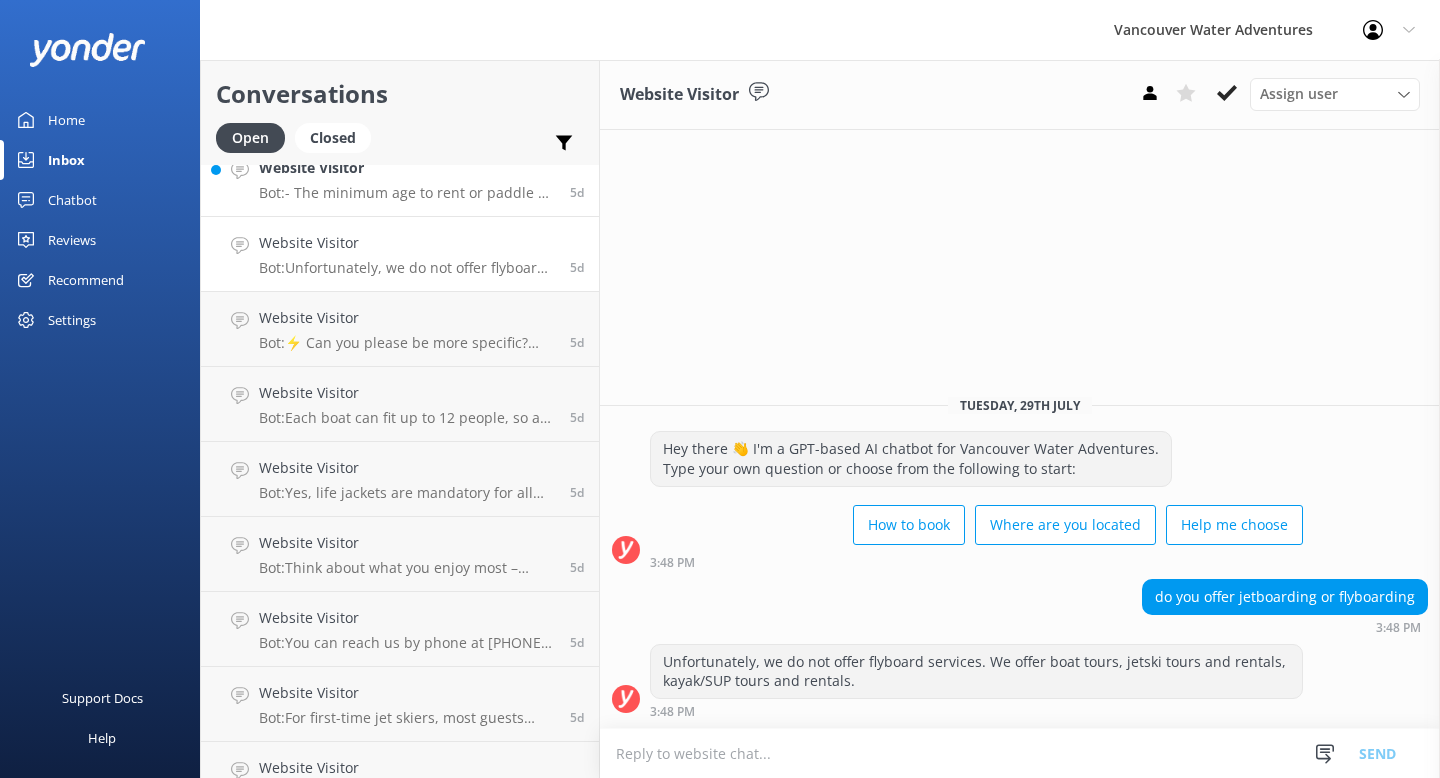 click on "Bot:  - You must be at least 10 years old to rent or paddle a kayak.
- Paddlers under the age of 16 must be in the front of a double kayak with someone who is at least 19 years of age in the back." at bounding box center (407, 193) 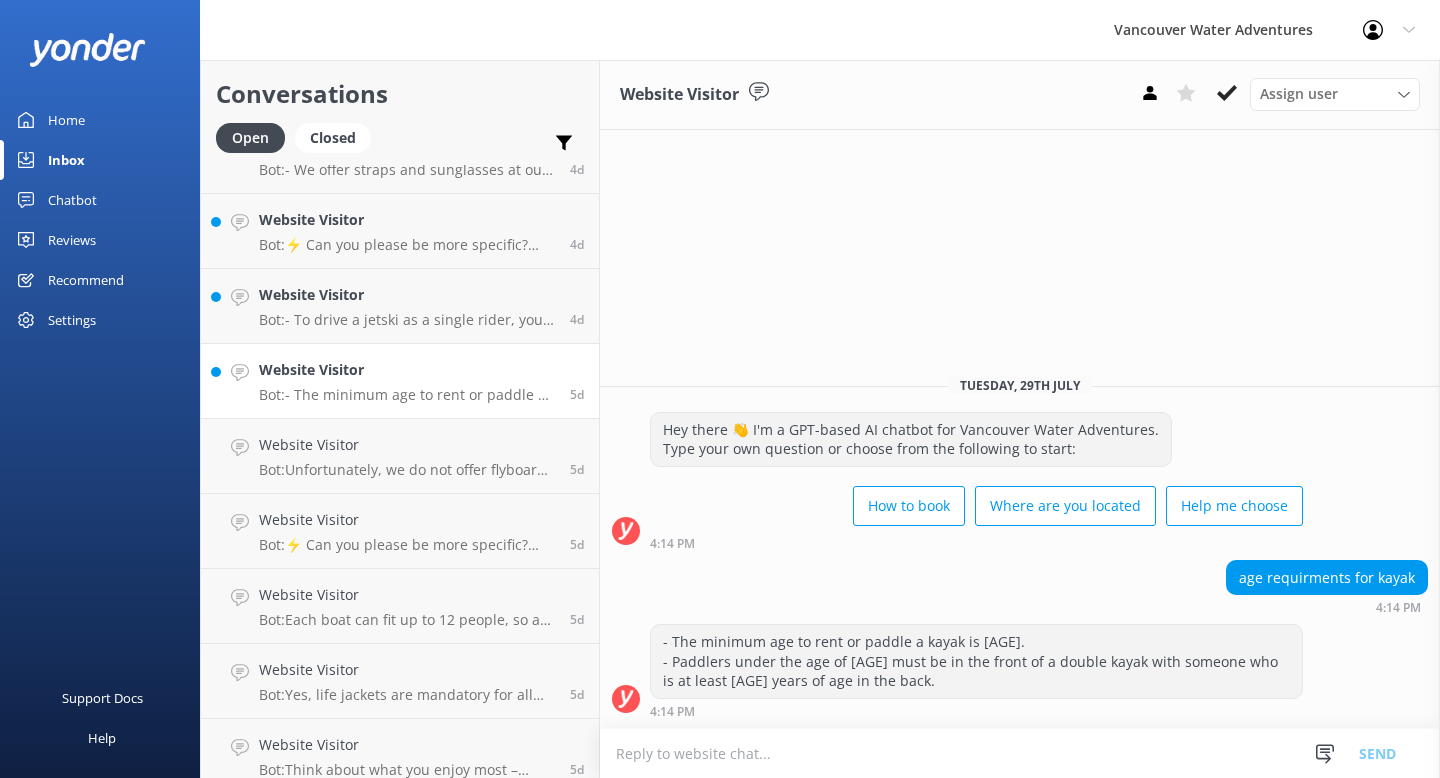 scroll, scrollTop: 4242, scrollLeft: 0, axis: vertical 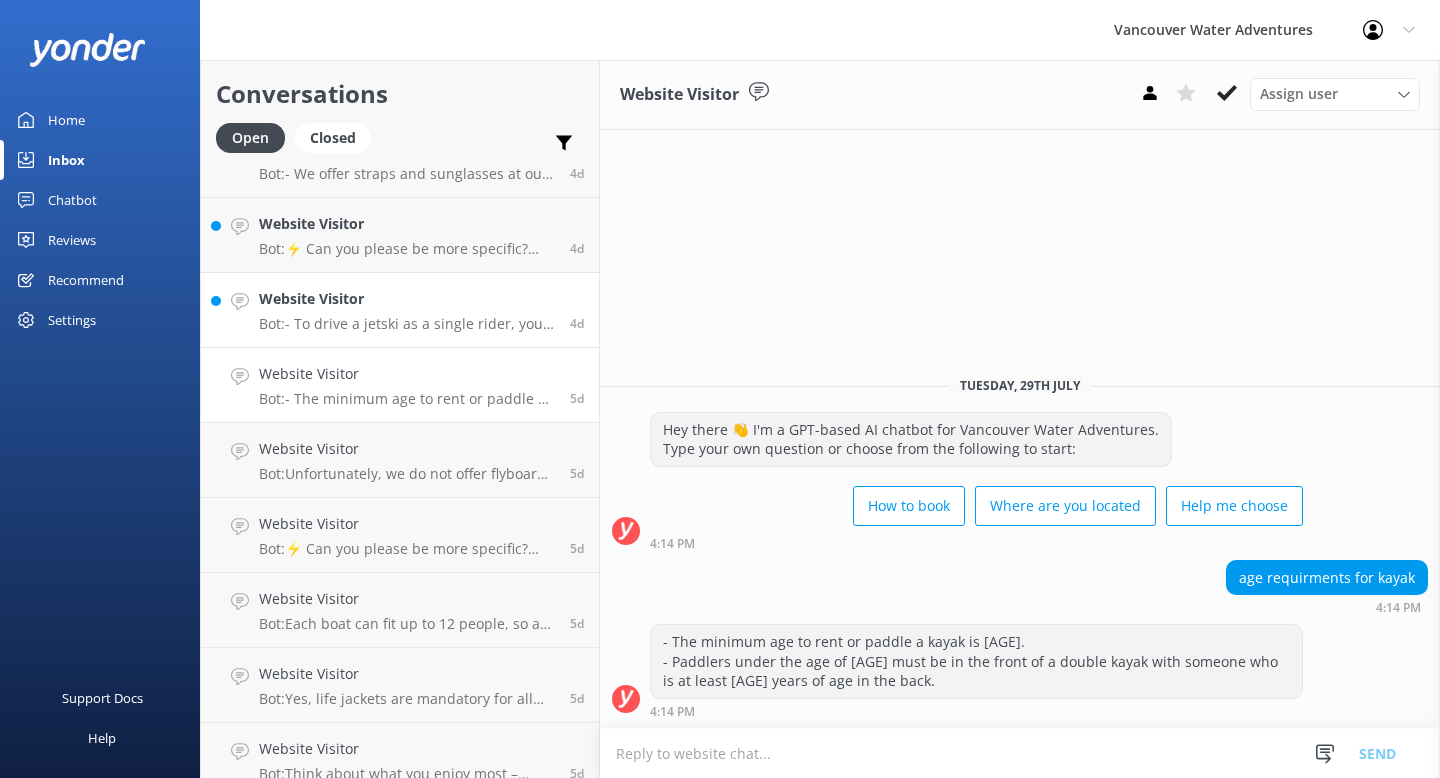 click on "Website Visitor Bot:  - To drive a jetski as a single rider, you must be at least 16 years old with a valid driver's license.
- Riders under 19 must have a valid full driver's license and be accompanied by a guardian on the same or another jetski.
- Riders 19 years or older must provide a valid driver's license or any government-issued ID.
- Passengers must be at least 6 years old." at bounding box center (407, 310) 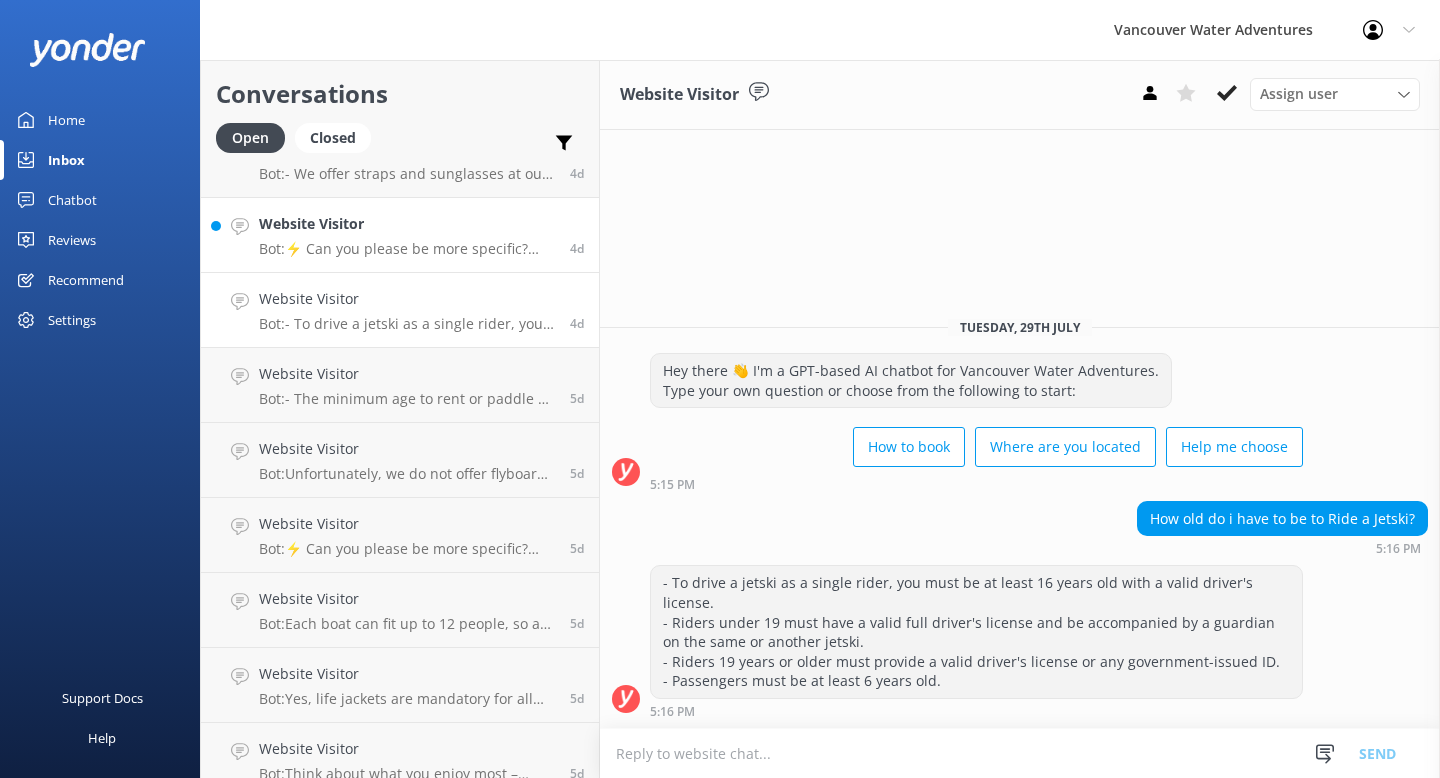 click on "Website Visitor Bot:  ⚡ Can you please be more specific? Alternatively, you can leave your contact details by hitting the enquiry button below and we will get back to you as soon as possible. You can also reach us at [EMAIL] and [PHONE]
If you have other questions, I can help you with them!" at bounding box center [407, 235] 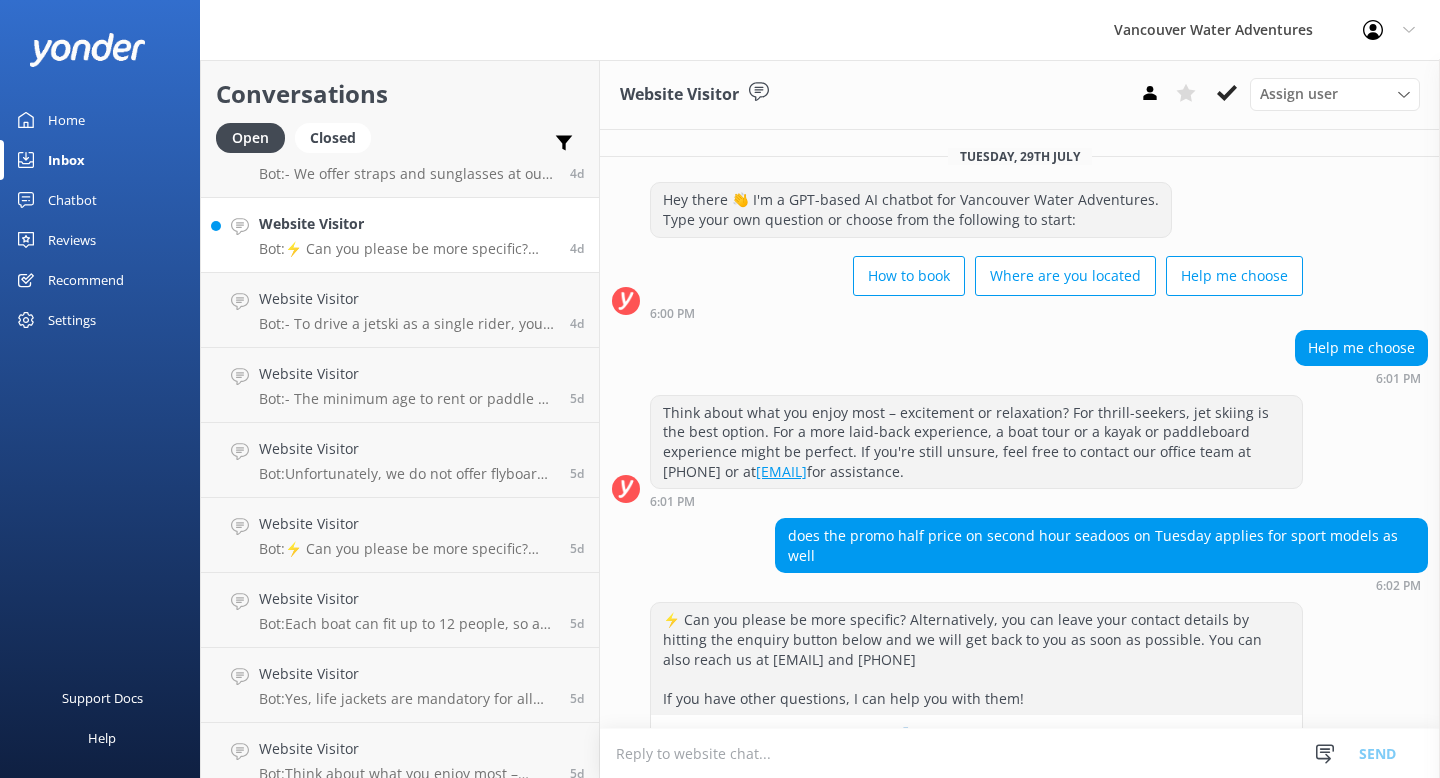 scroll, scrollTop: 36, scrollLeft: 0, axis: vertical 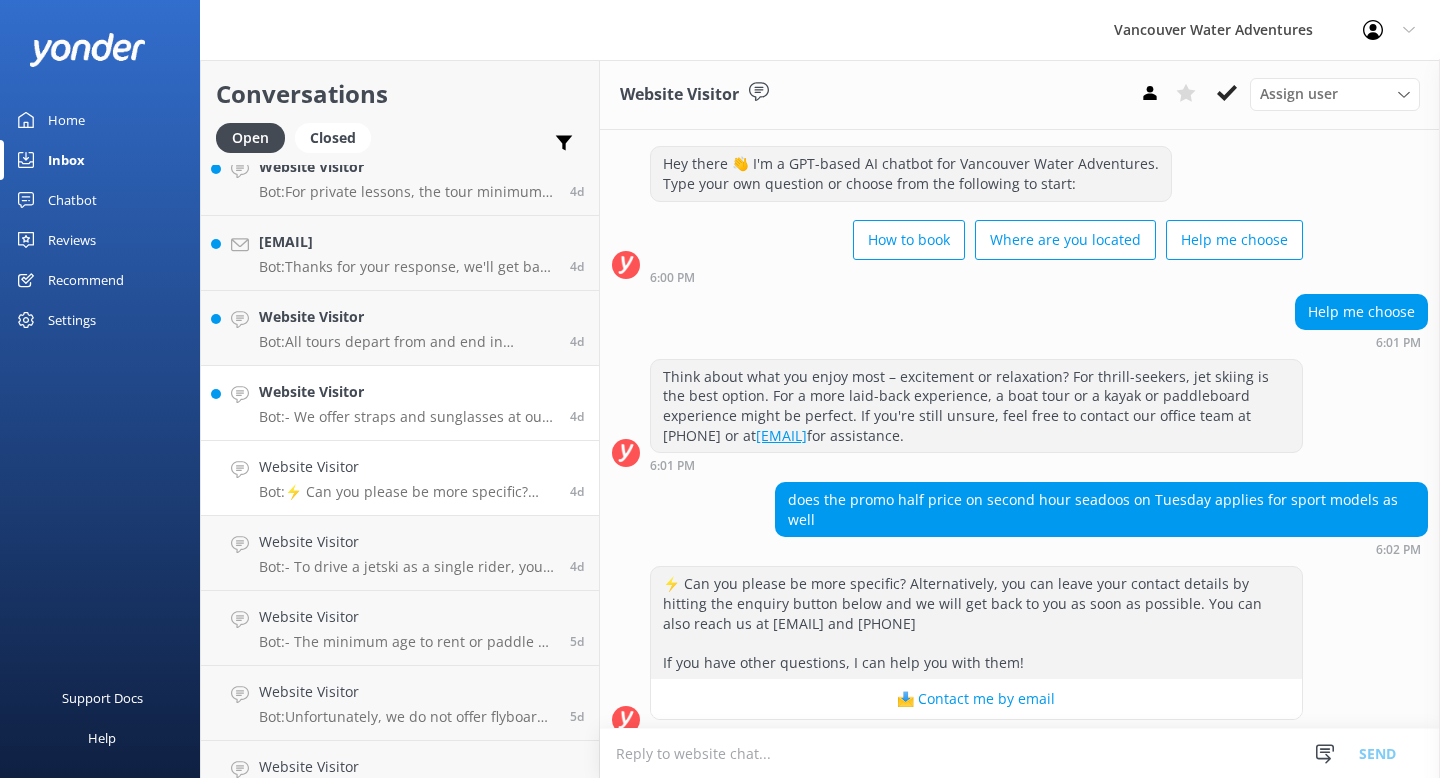 click on "Website Visitor" at bounding box center [407, 392] 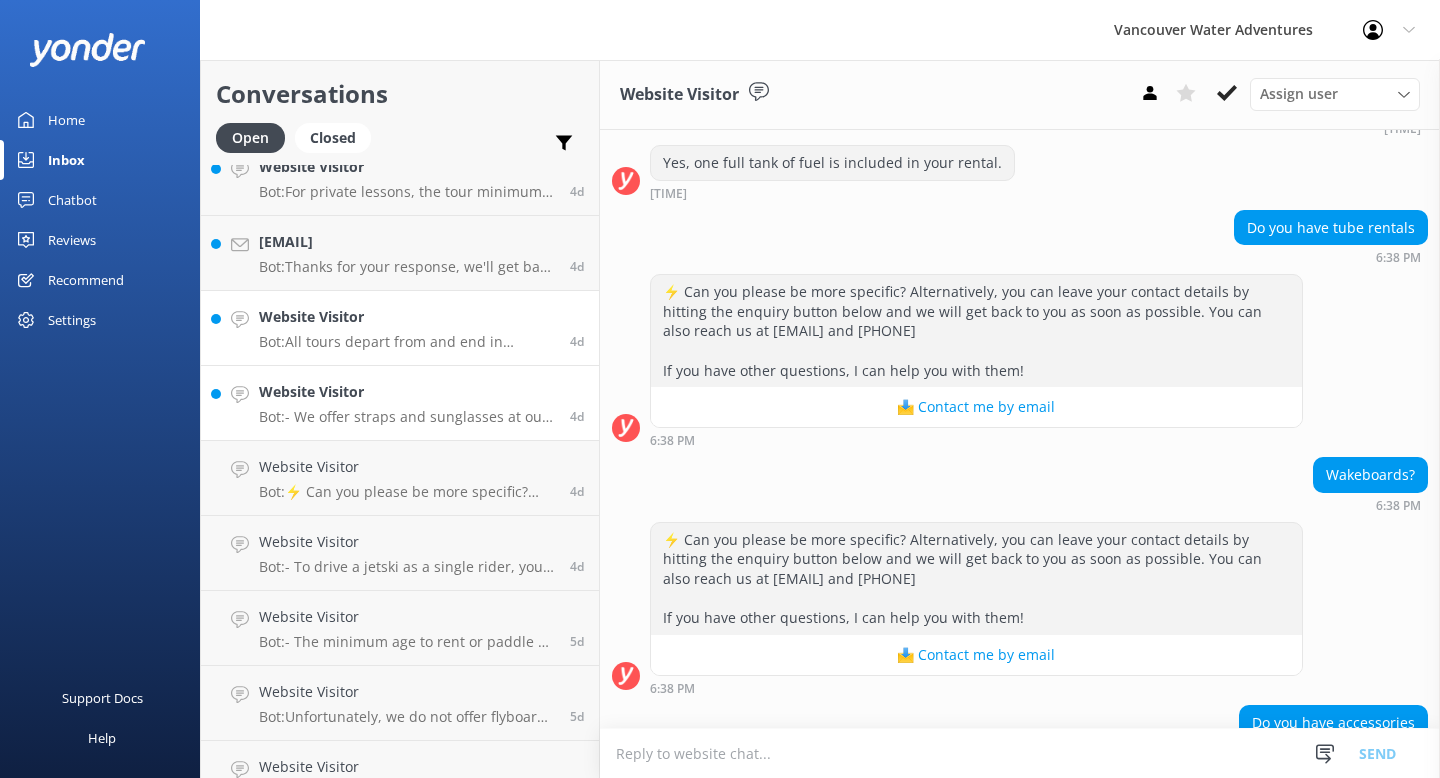 scroll, scrollTop: 790, scrollLeft: 0, axis: vertical 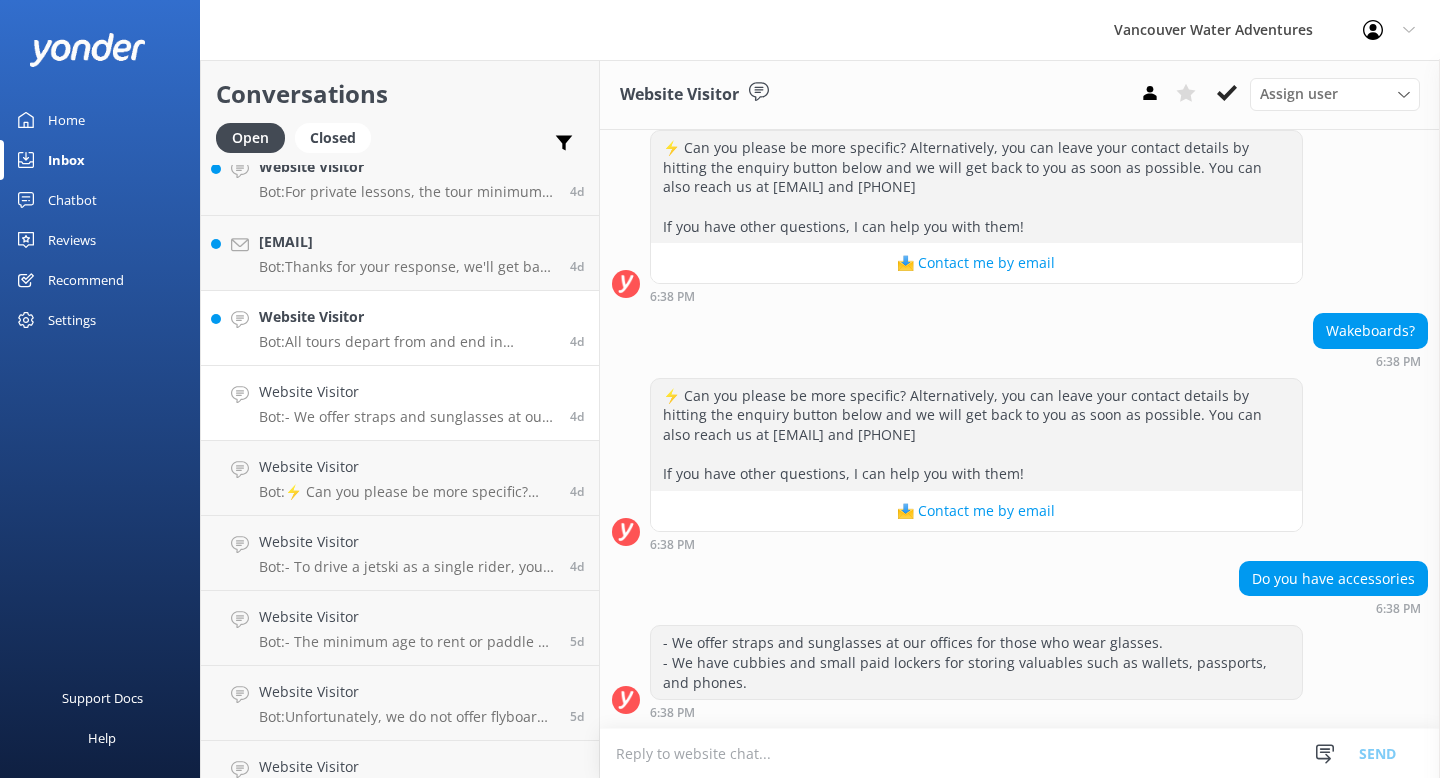 click on "Website Visitor" at bounding box center (407, 317) 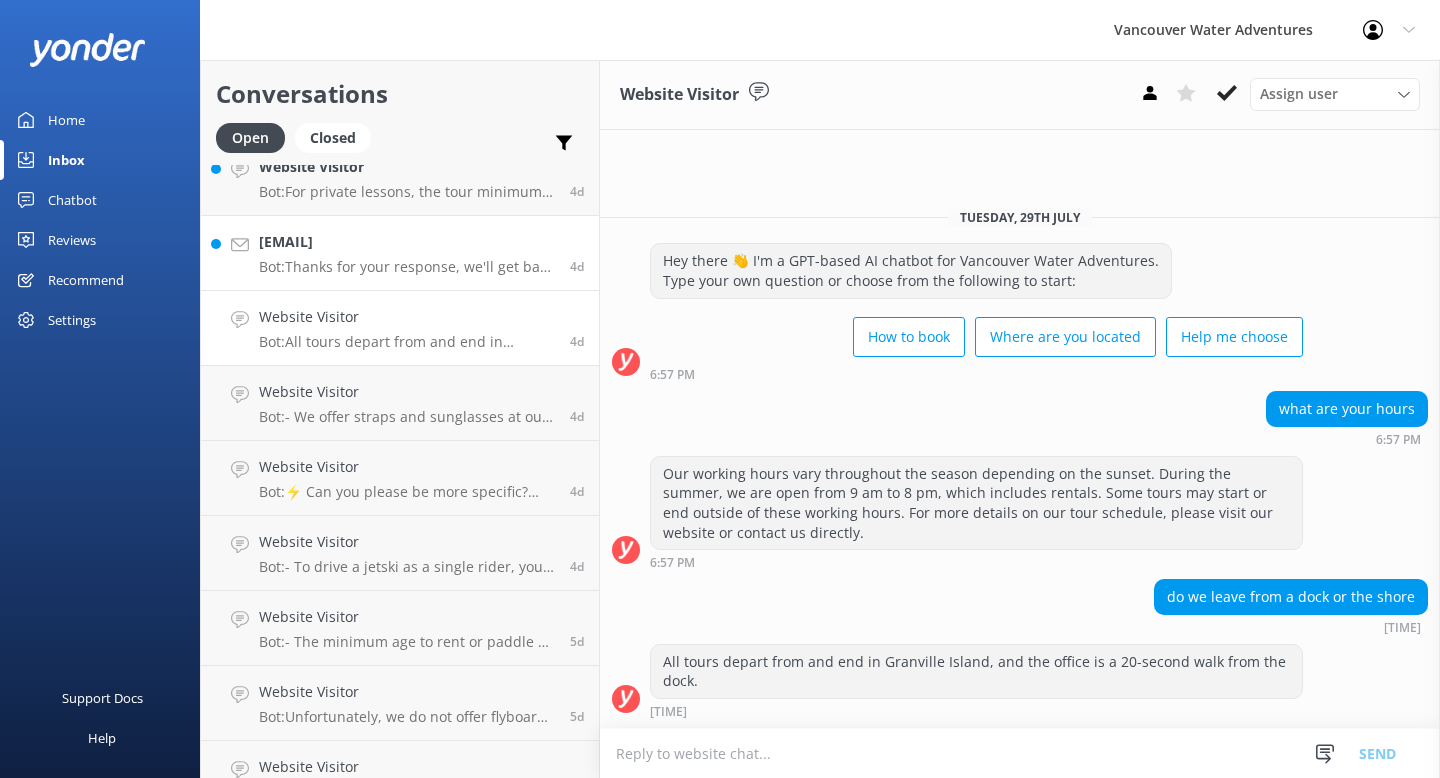 click on "[EMAIL] Bot:  Thanks for your response, we'll get back to you as soon as we can during opening hours. 4d" at bounding box center (400, 253) 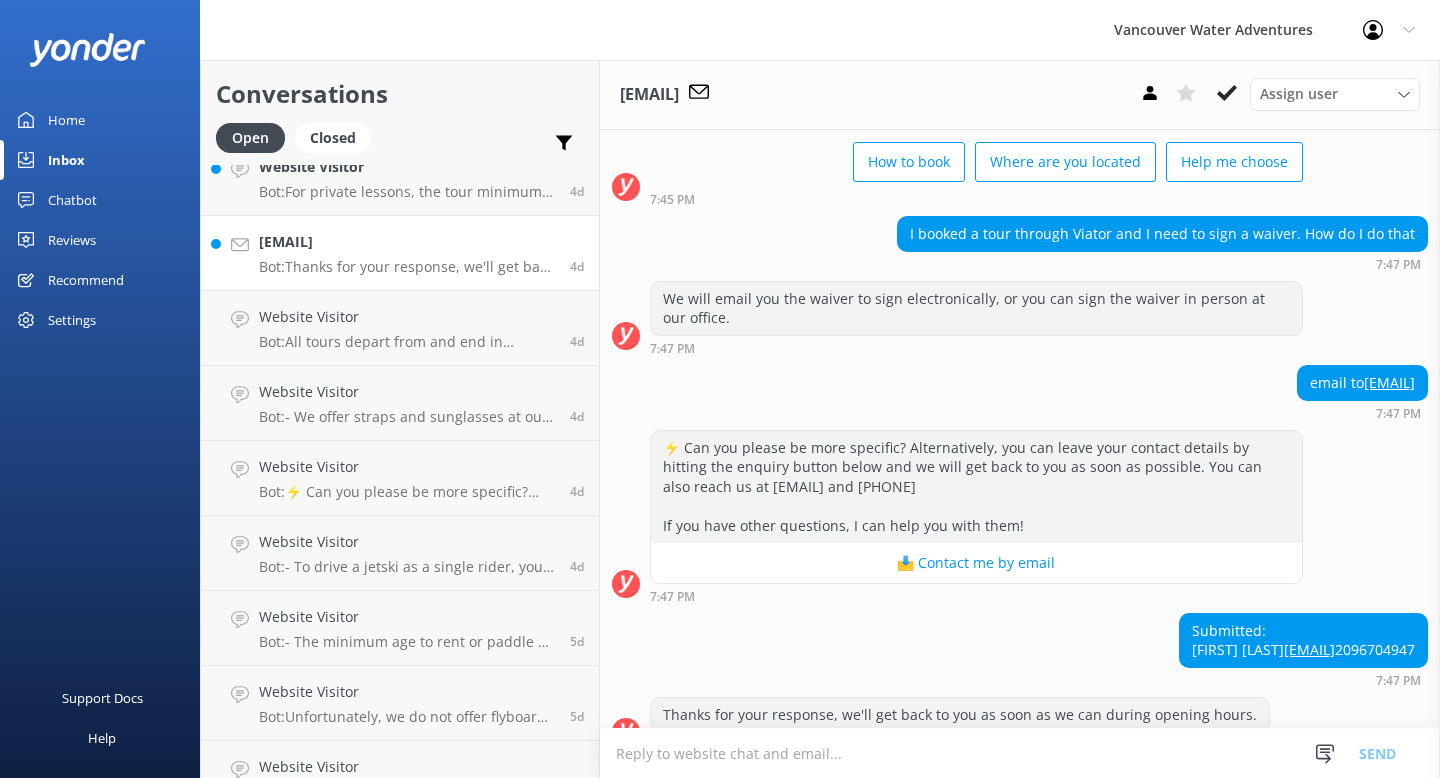 scroll, scrollTop: 185, scrollLeft: 0, axis: vertical 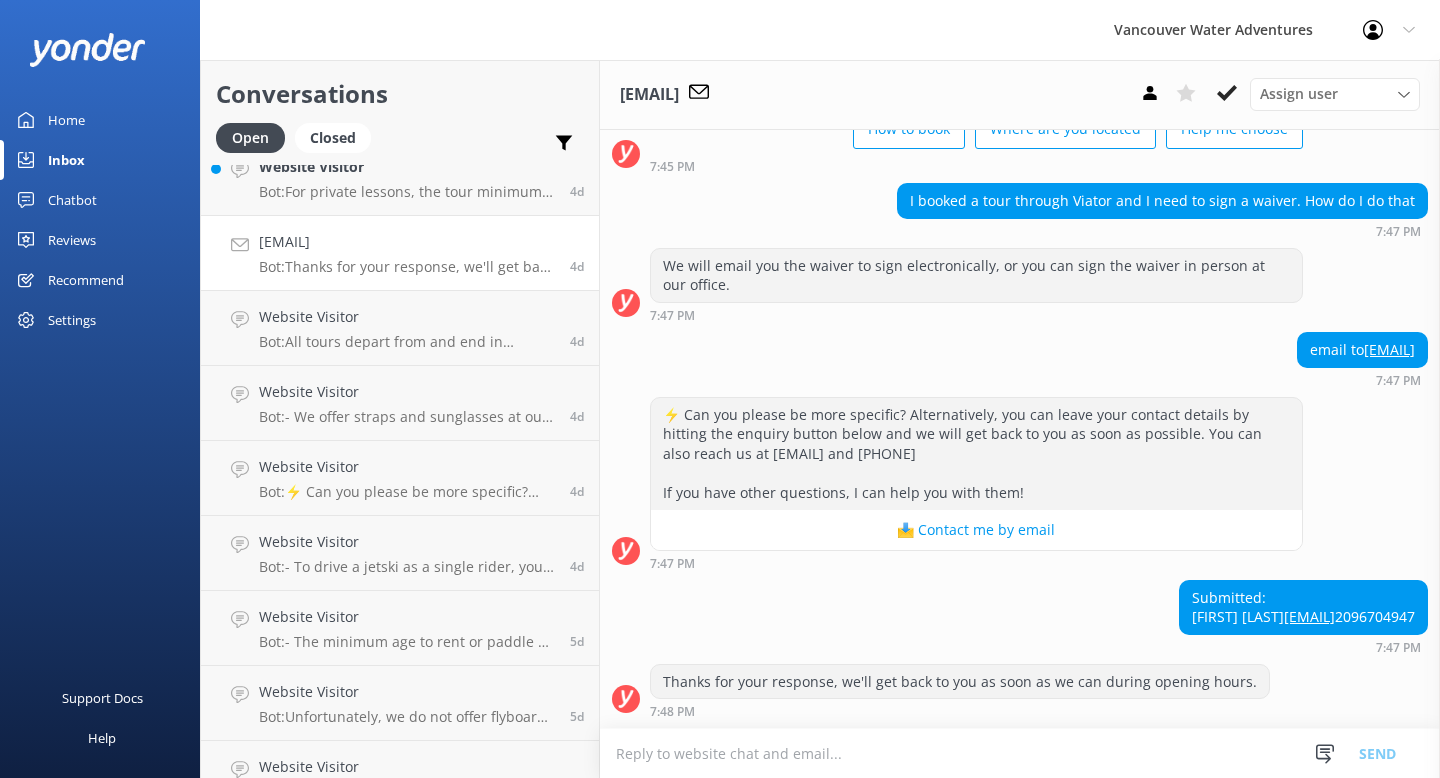 drag, startPoint x: 1419, startPoint y: 594, endPoint x: 1246, endPoint y: 594, distance: 173 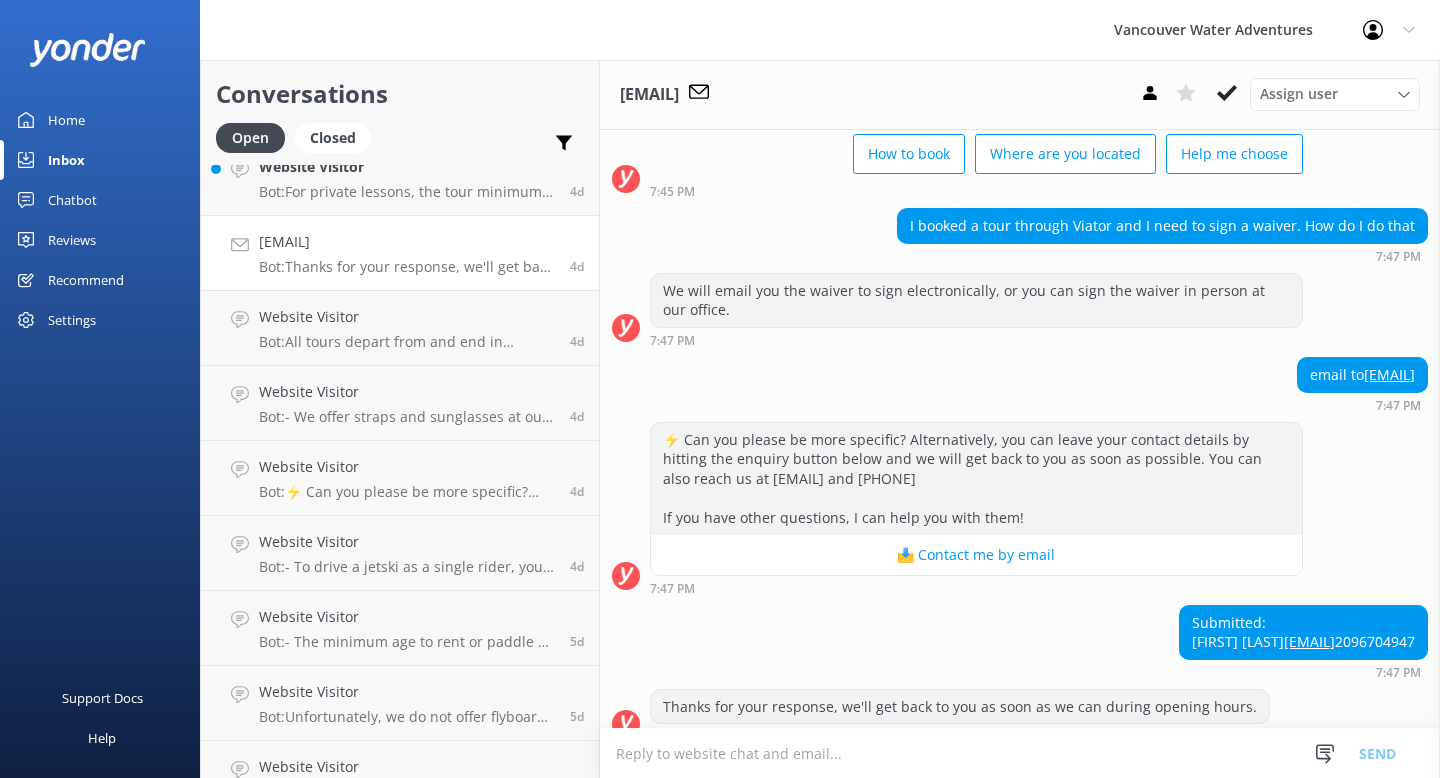 scroll, scrollTop: 0, scrollLeft: 0, axis: both 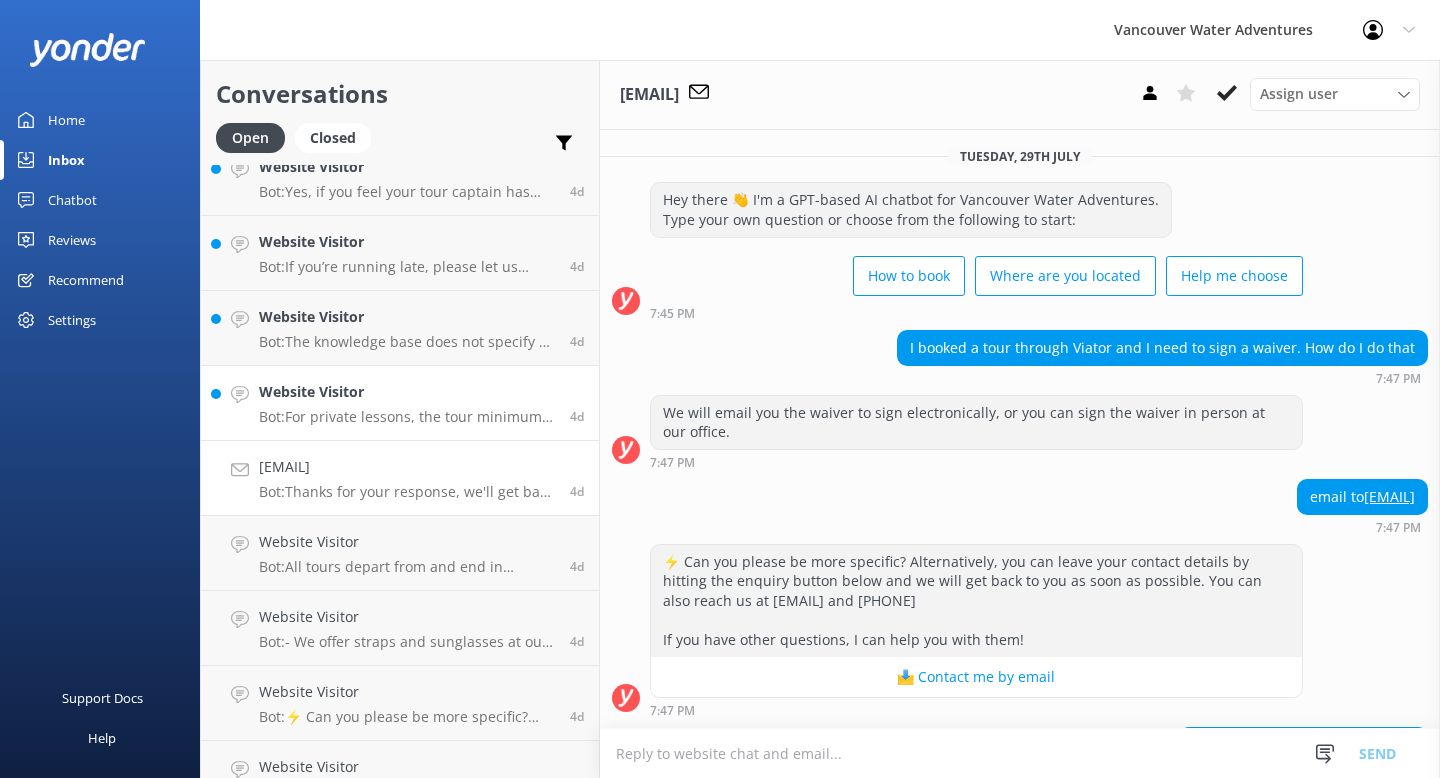click on "Bot:  For private lessons, the tour minimum does not apply, meaning you can have a lesson tailored specifically for you without the requirement of additional participants." at bounding box center [407, 417] 